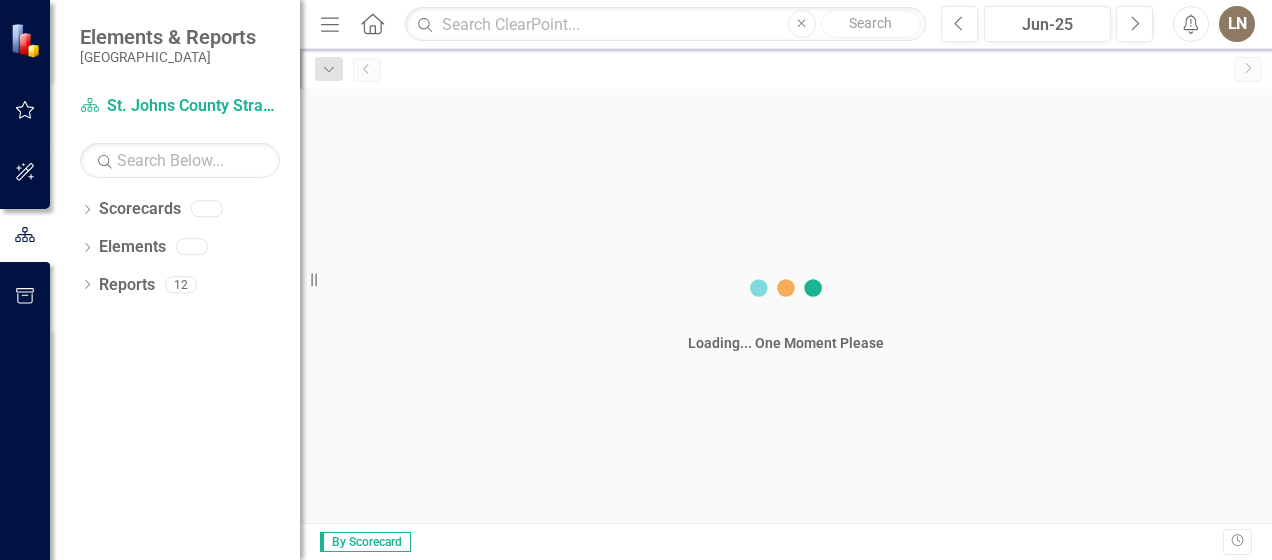 scroll, scrollTop: 0, scrollLeft: 0, axis: both 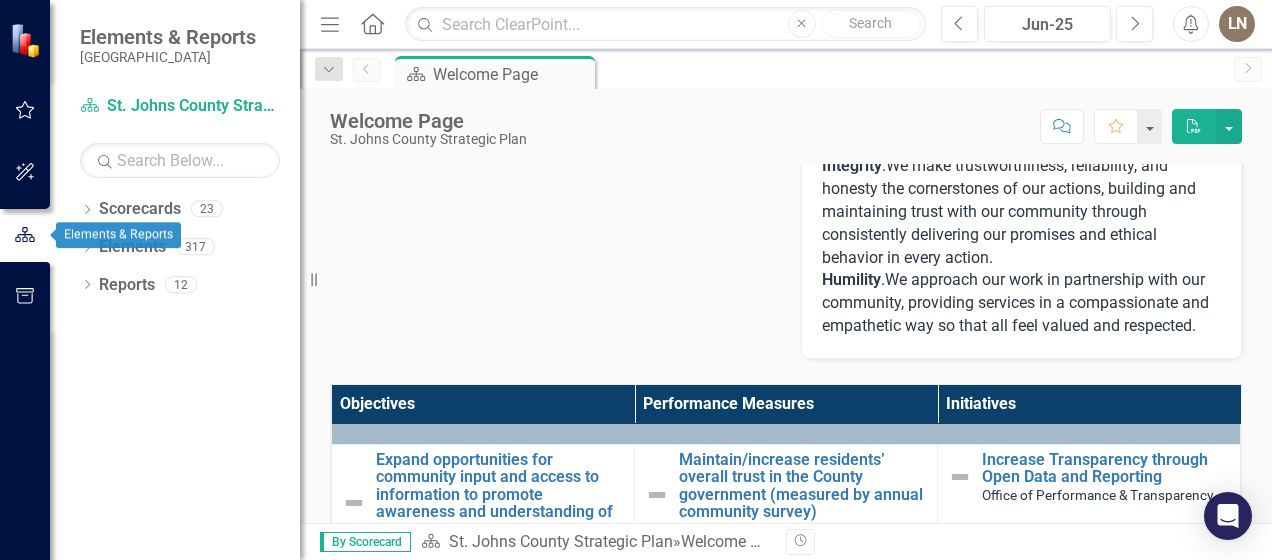 click 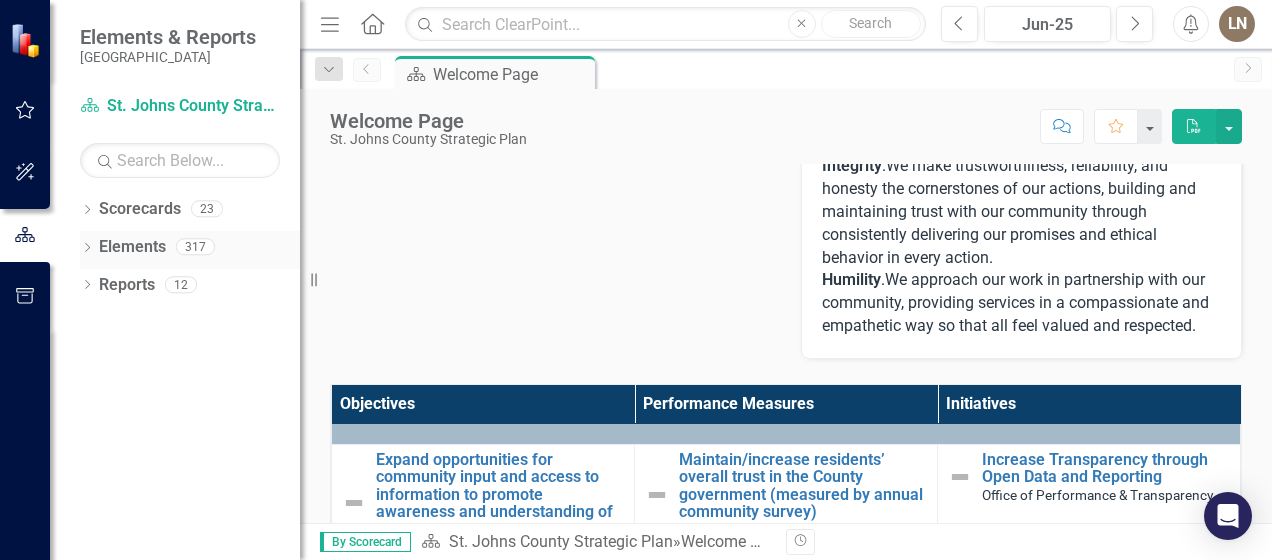 drag, startPoint x: 303, startPoint y: 260, endPoint x: 168, endPoint y: 262, distance: 135.01482 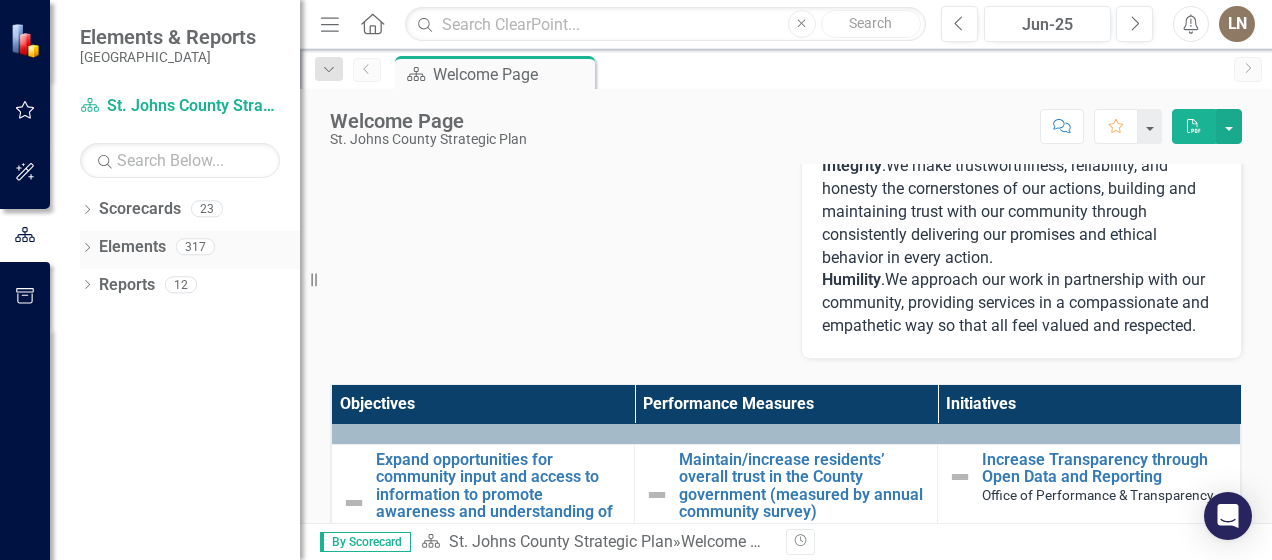 click on "Elements & Reports [GEOGRAPHIC_DATA] Scorecard [GEOGRAPHIC_DATA] Strategic Plan Search Dropdown Scorecards 23 Dropdown [GEOGRAPHIC_DATA] Strategic Plan Animal Control Building Services County Administration Economic Development Emergency Management Fire Rescue Growth Management HHS Human Resources Library Services Office of Intergovernmental Affairs Office of Performance & Transparency Office of Public Affairs Parks and Recreation Dropdown Public Works Engineering Fleet Road and Bridge Traffic & Transportation Solid Waste Coastal Management Utility Dropdown Elements 317 Dropdown Objective Objectives 36 Expand opportunities for community input and access to information to promote awareness and understanding of government operations and decision-making Build effective organizational communication to ensure consistent and accurate information is delivered to the community Expand and promote volunteer opportunities to enhance citizen participation in County programs and services. Dropdown Performance Measure 156 125" at bounding box center (150, 280) 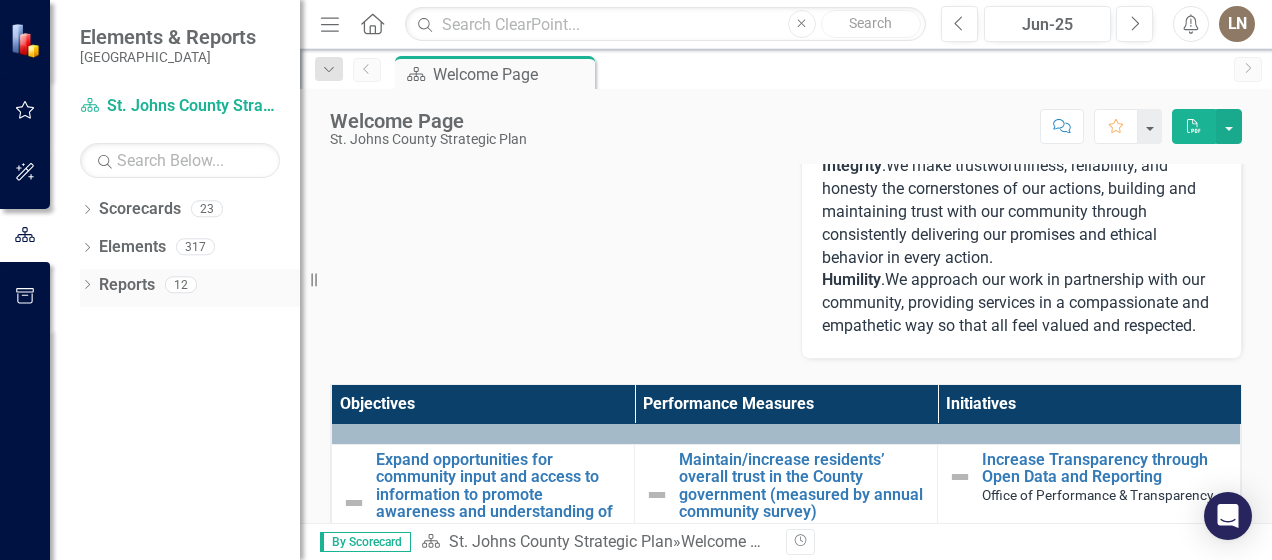 drag, startPoint x: 300, startPoint y: 280, endPoint x: 191, endPoint y: 277, distance: 109.041275 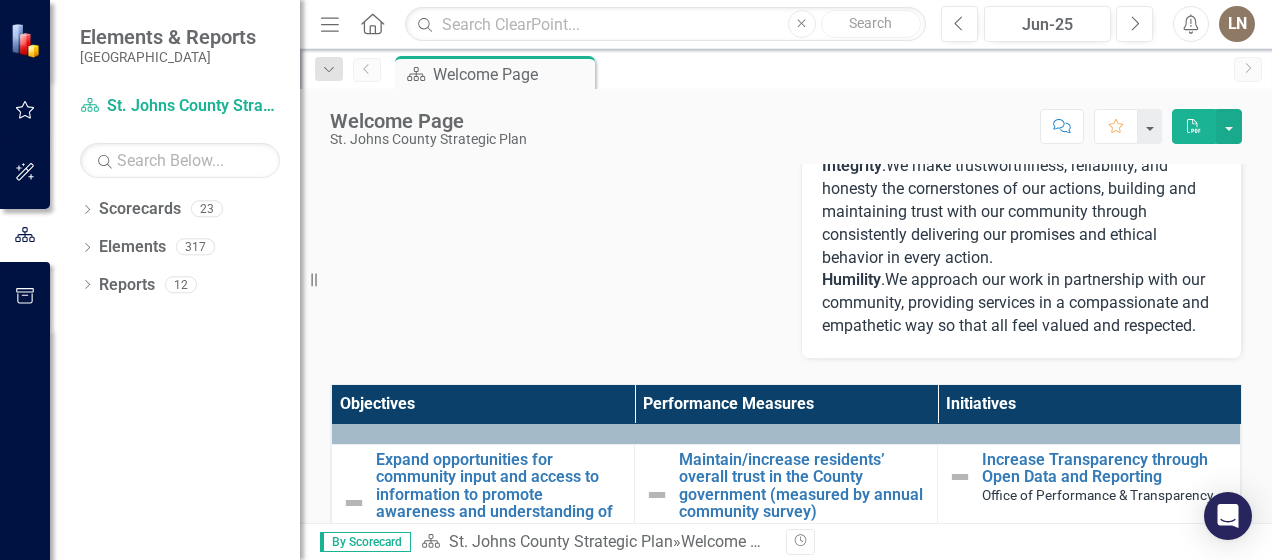 drag, startPoint x: 300, startPoint y: 406, endPoint x: 186, endPoint y: 407, distance: 114.00439 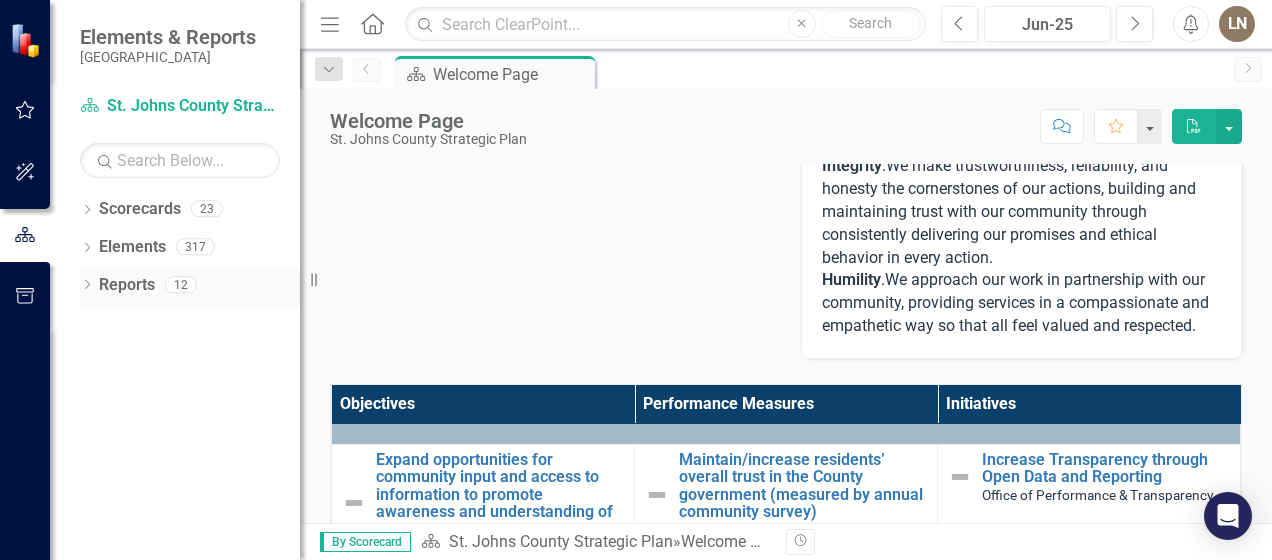 drag, startPoint x: 316, startPoint y: 281, endPoint x: 124, endPoint y: 286, distance: 192.0651 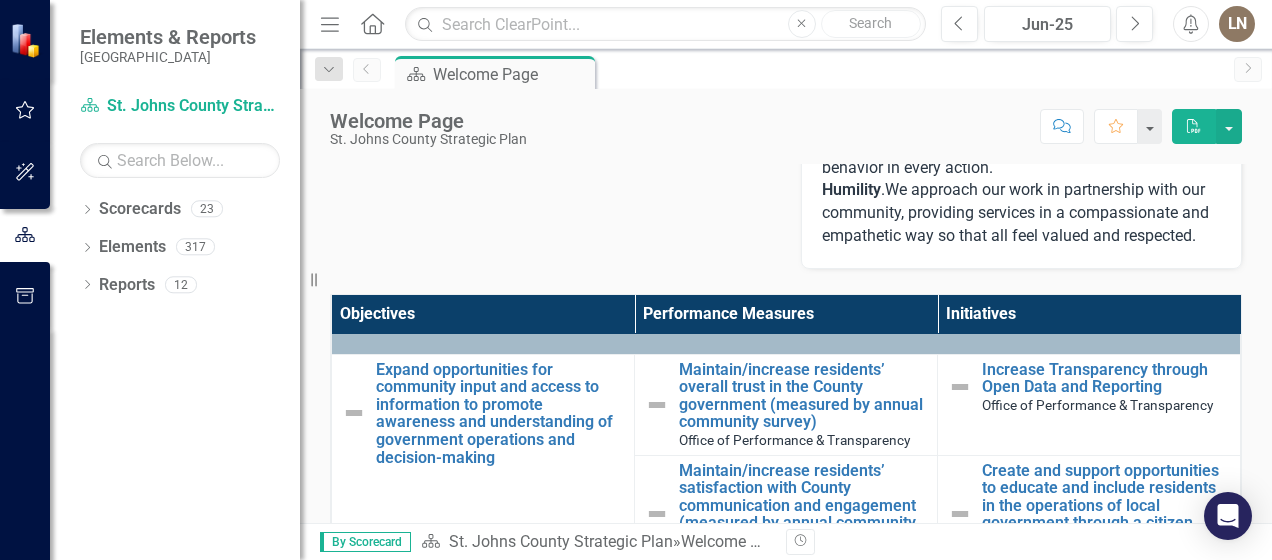 scroll, scrollTop: 700, scrollLeft: 0, axis: vertical 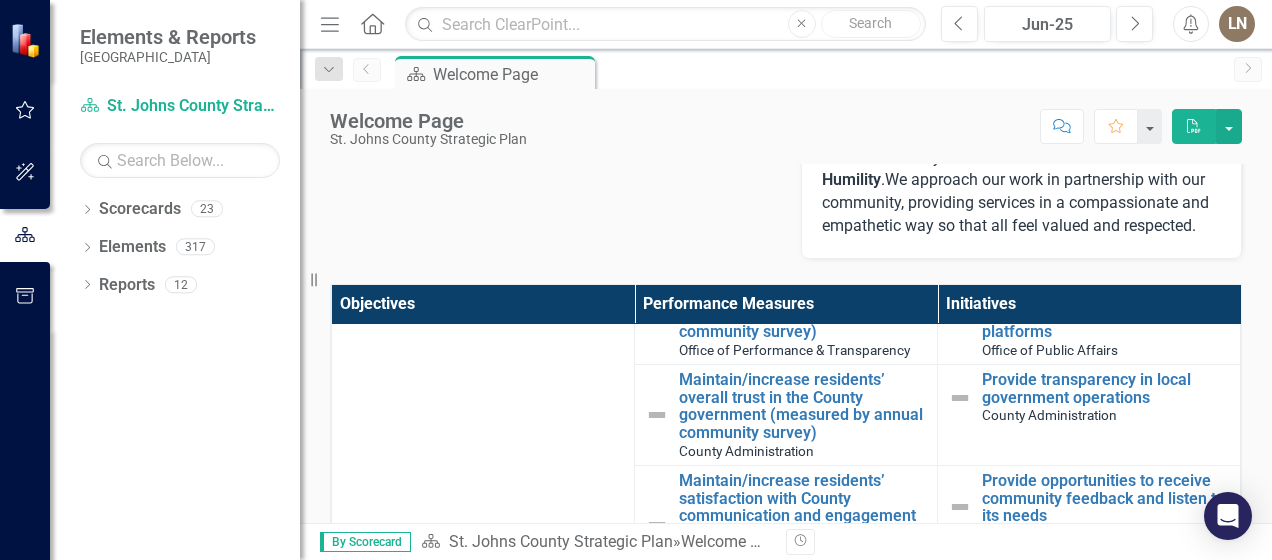 type 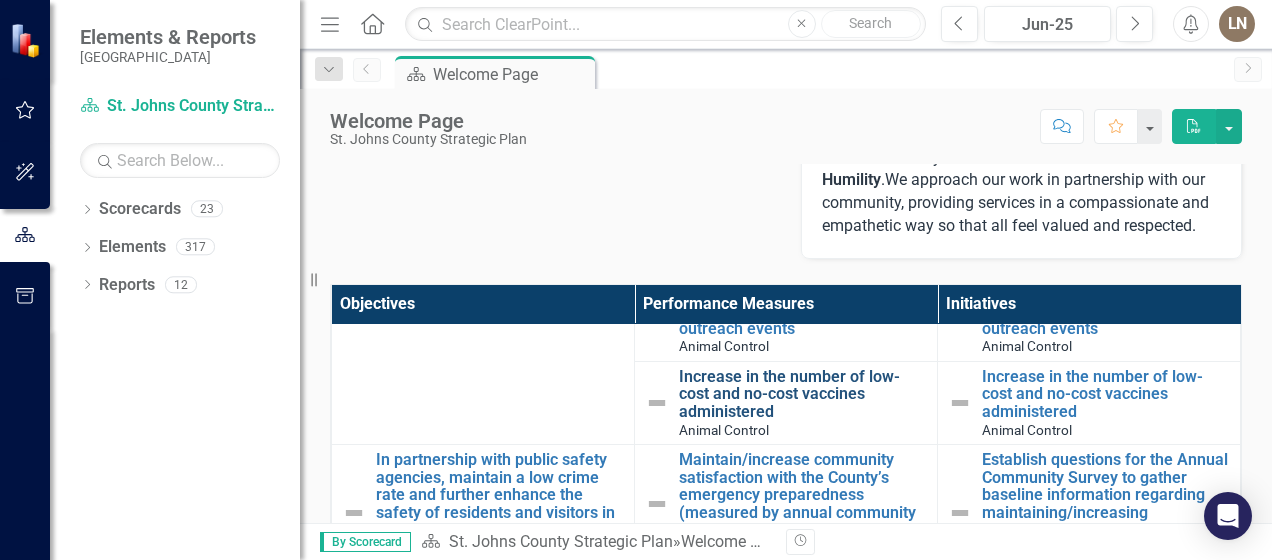 scroll, scrollTop: 2196, scrollLeft: 0, axis: vertical 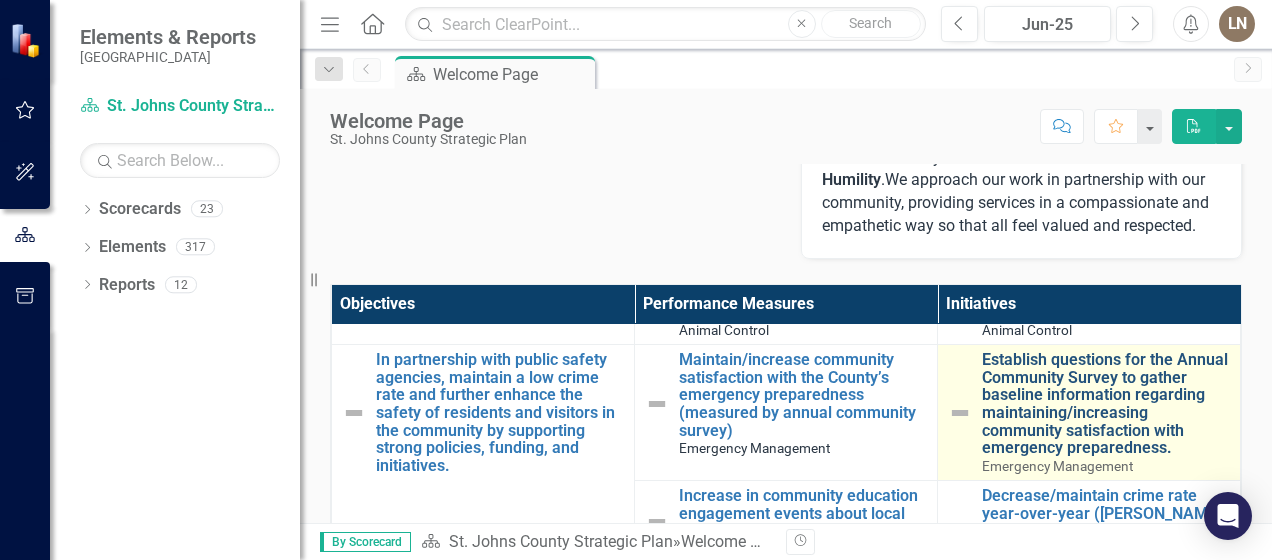 click on "Establish questions for the Annual Community Survey to gather baseline information regarding maintaining/increasing community satisfaction with emergency preparedness." at bounding box center [1106, 404] 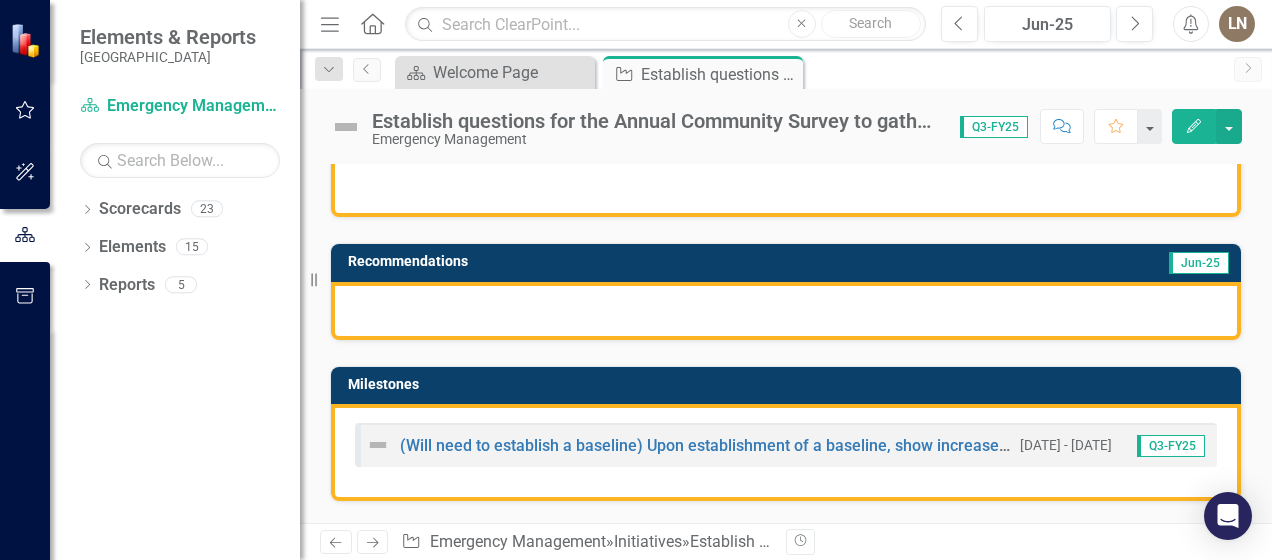scroll, scrollTop: 400, scrollLeft: 0, axis: vertical 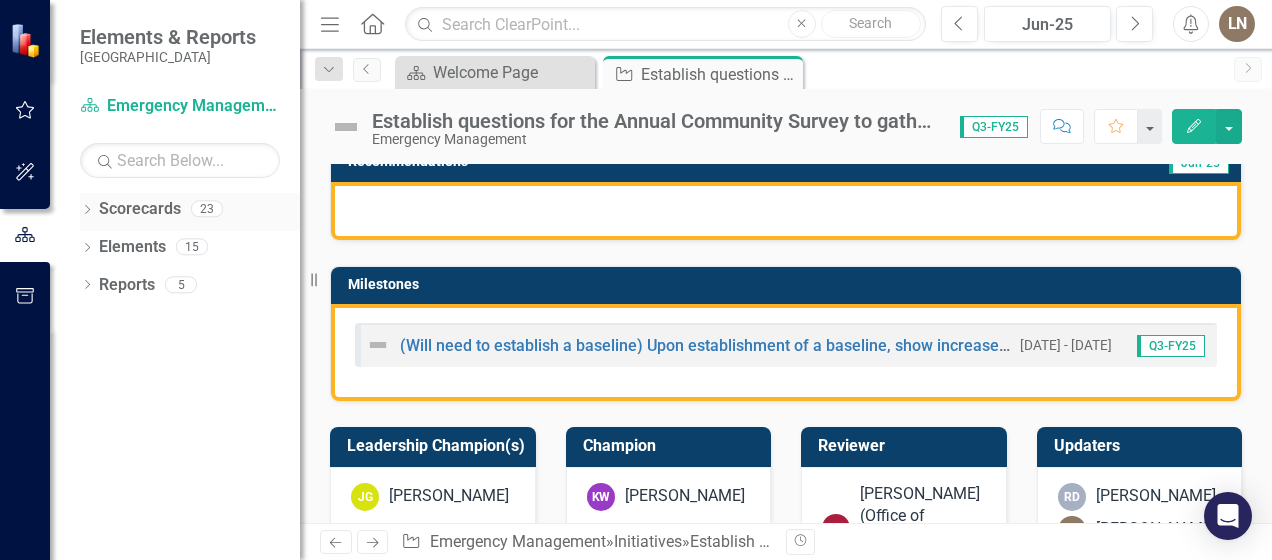 click on "Scorecards" at bounding box center (140, 209) 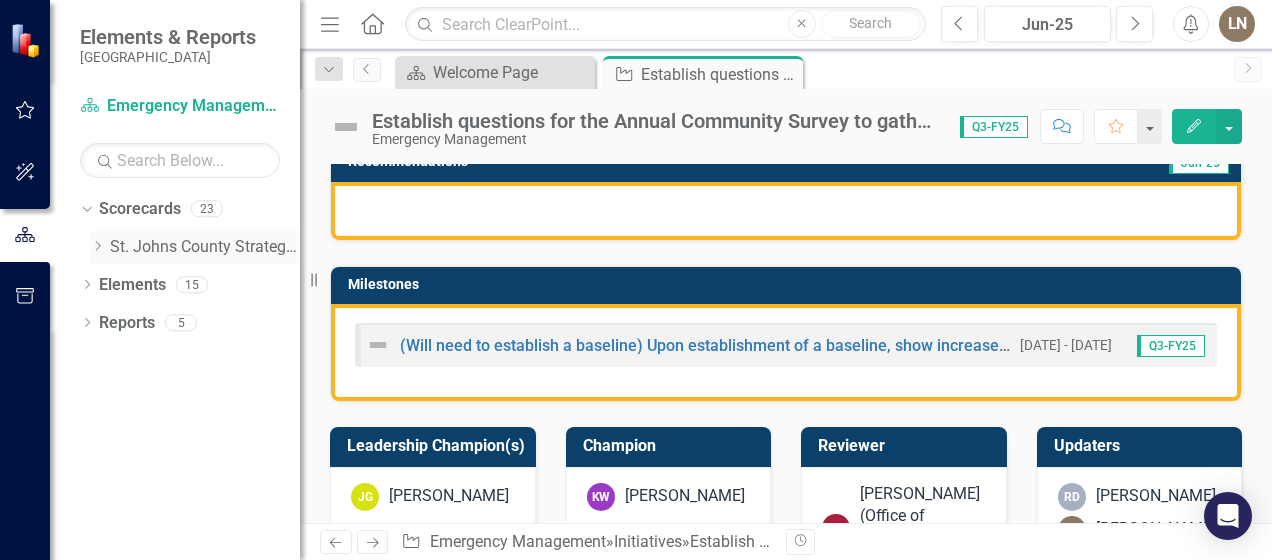 click on "Dropdown" 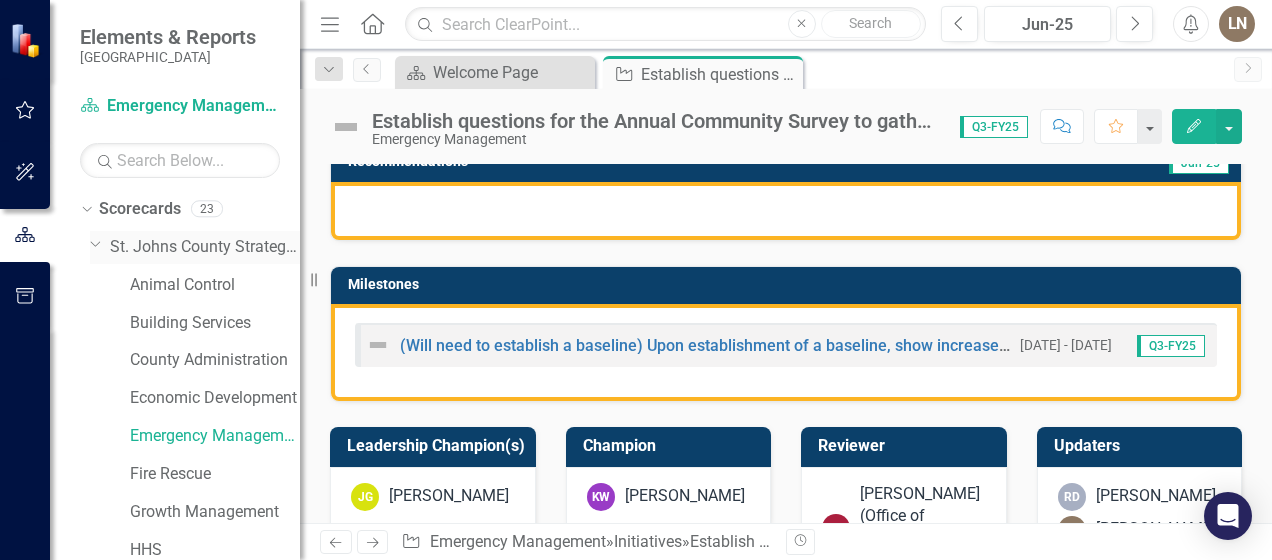 click on "St. Johns County Strategic Plan" at bounding box center [205, 247] 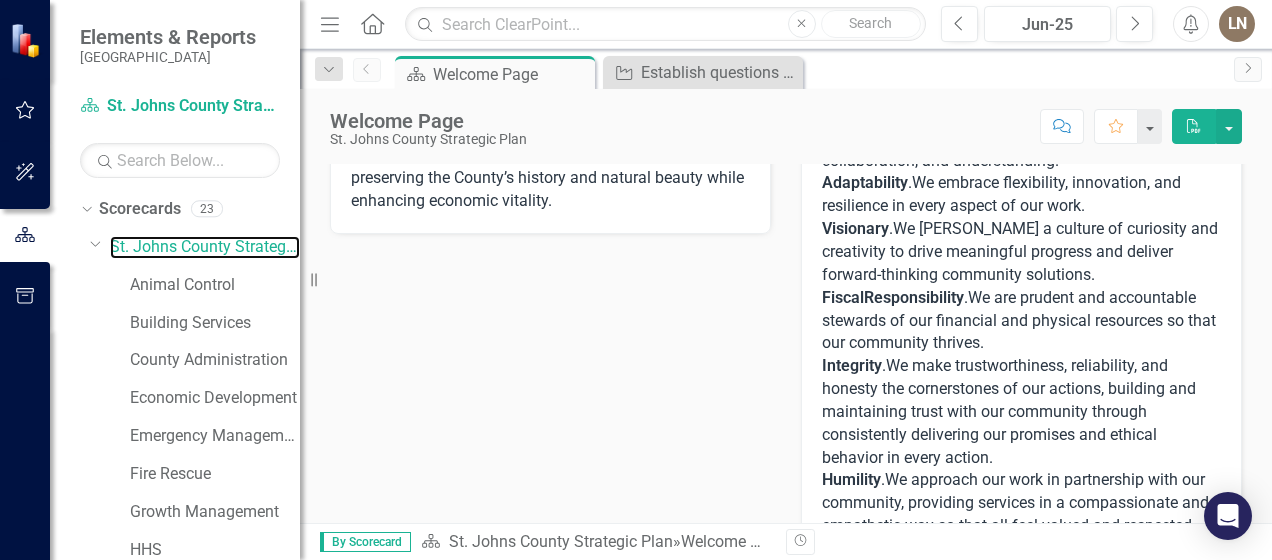 scroll, scrollTop: 700, scrollLeft: 0, axis: vertical 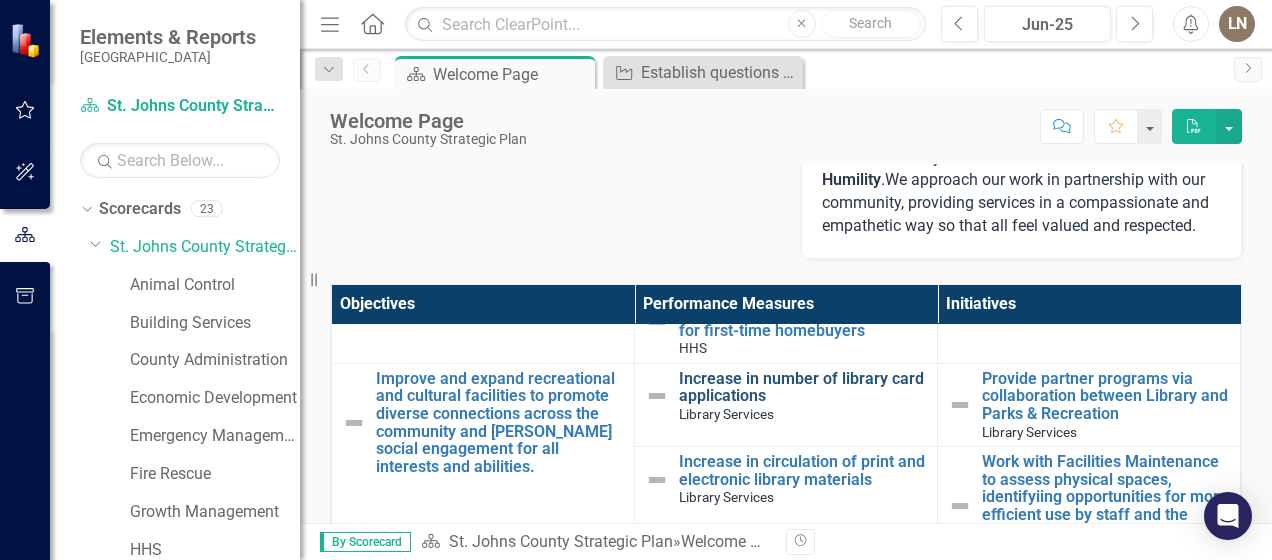 click on "Increase in number of library card applications" at bounding box center (803, 387) 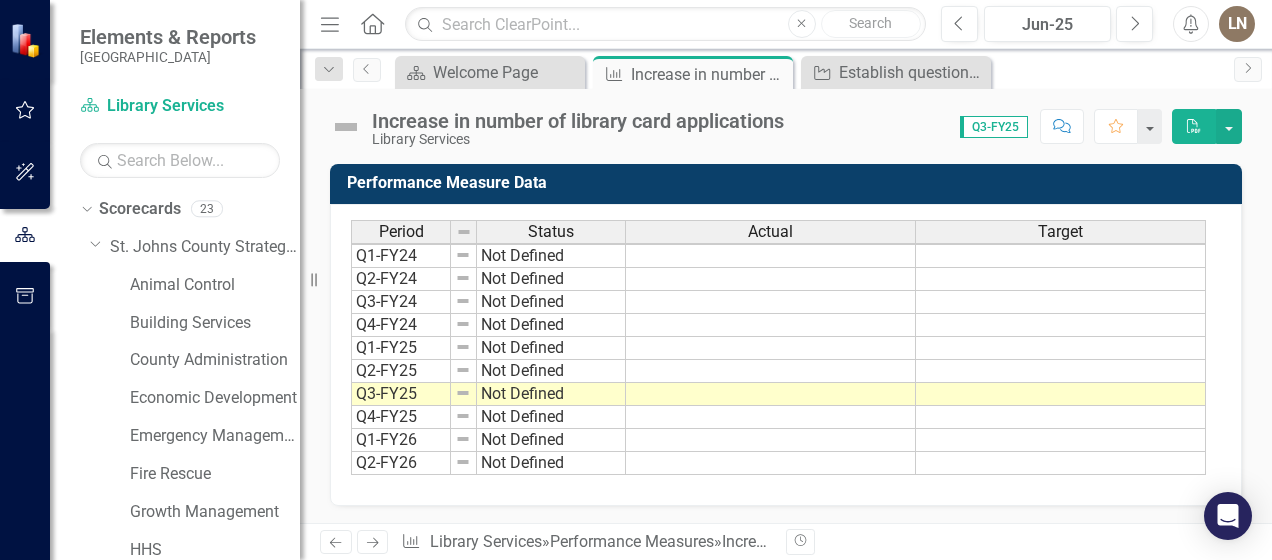 scroll, scrollTop: 0, scrollLeft: 0, axis: both 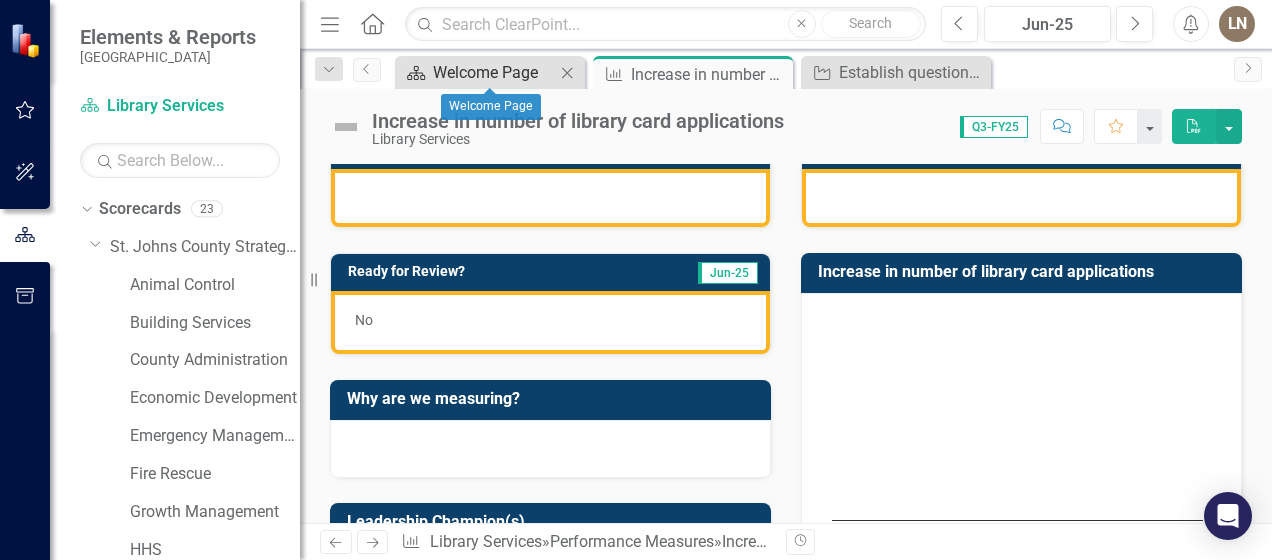 click on "Welcome Page" at bounding box center (494, 72) 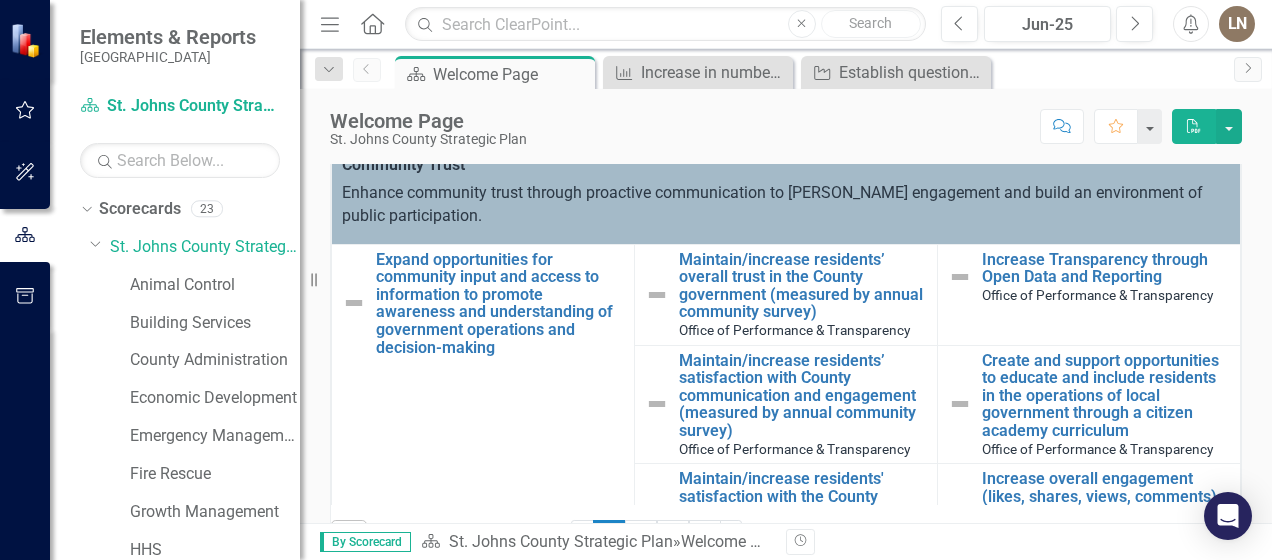 scroll, scrollTop: 952, scrollLeft: 0, axis: vertical 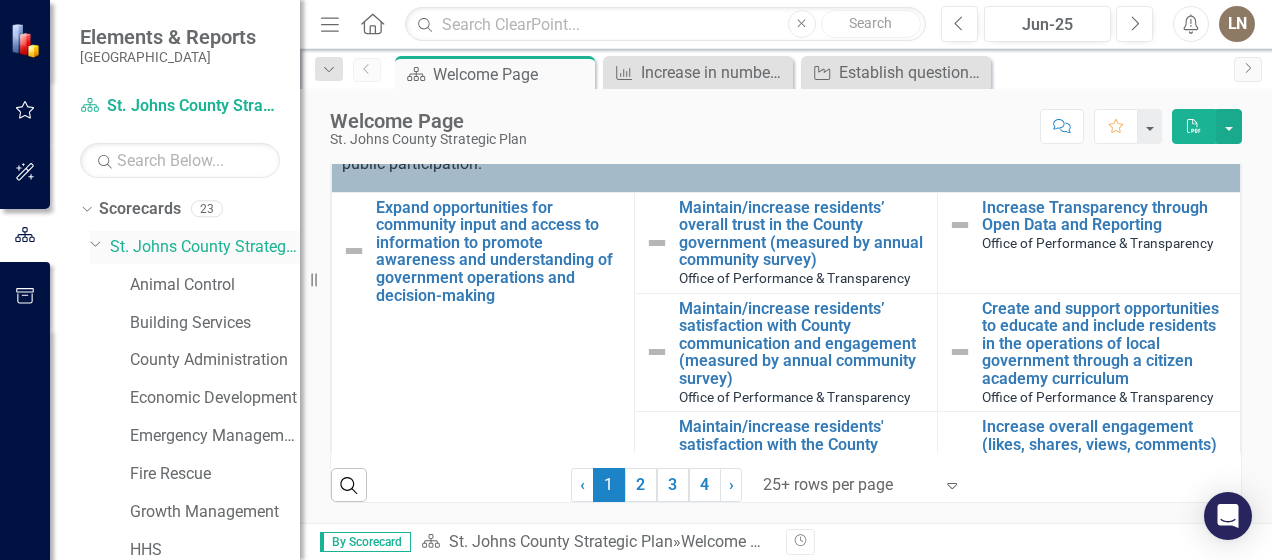 click on "St. Johns County Strategic Plan" at bounding box center (205, 247) 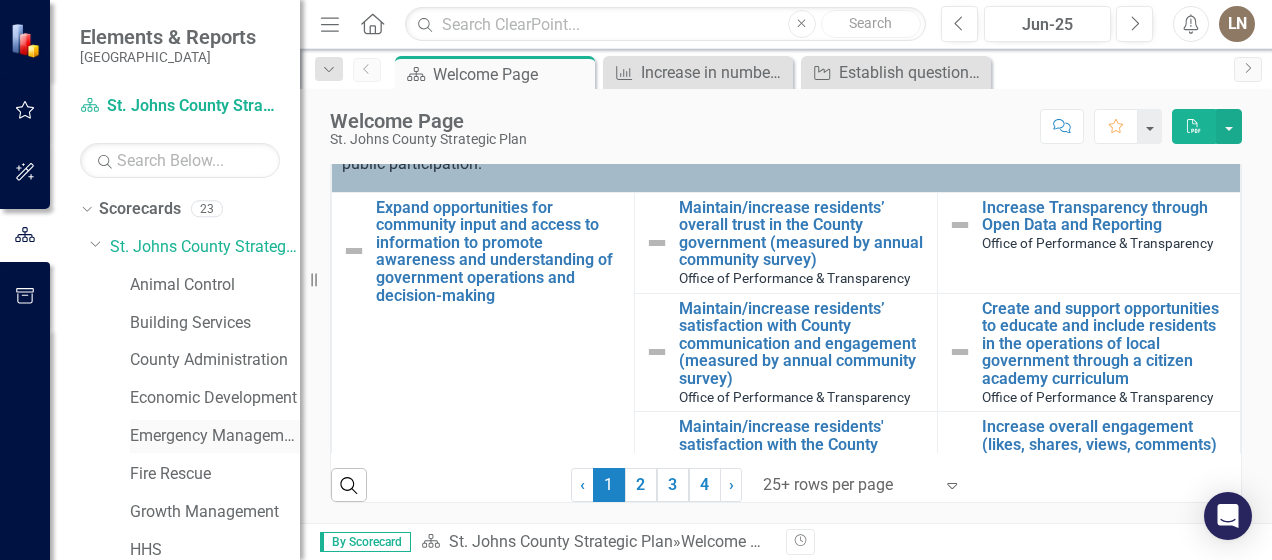 click on "Emergency Management" at bounding box center [215, 436] 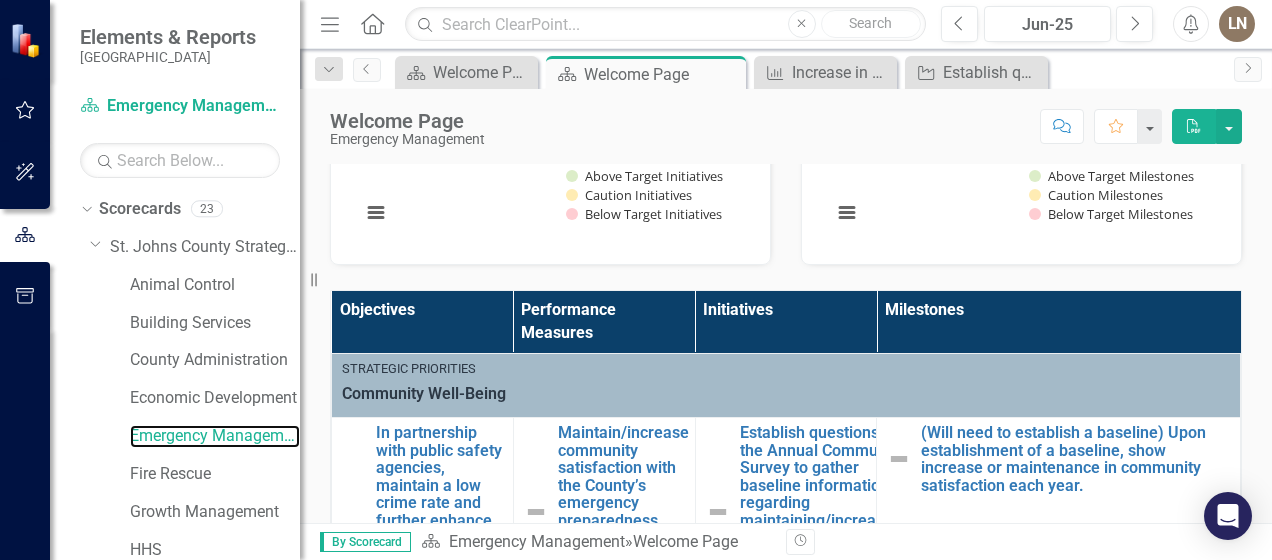 scroll, scrollTop: 300, scrollLeft: 0, axis: vertical 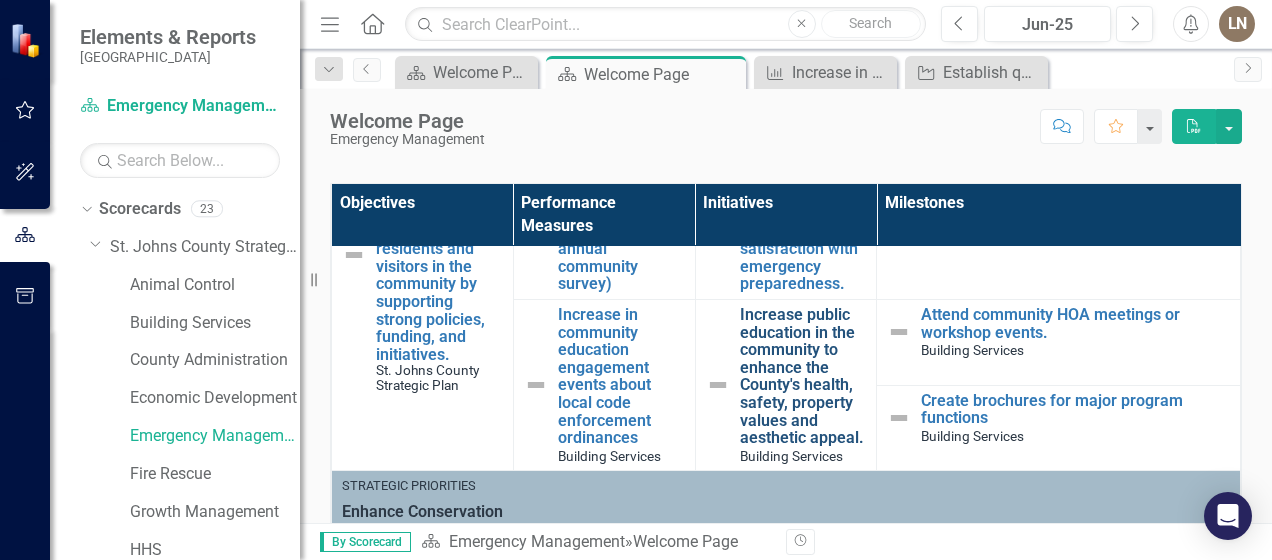 click on "Increase public education in the community to enhance the County's health, safety, property values and aesthetic appeal." at bounding box center (803, 376) 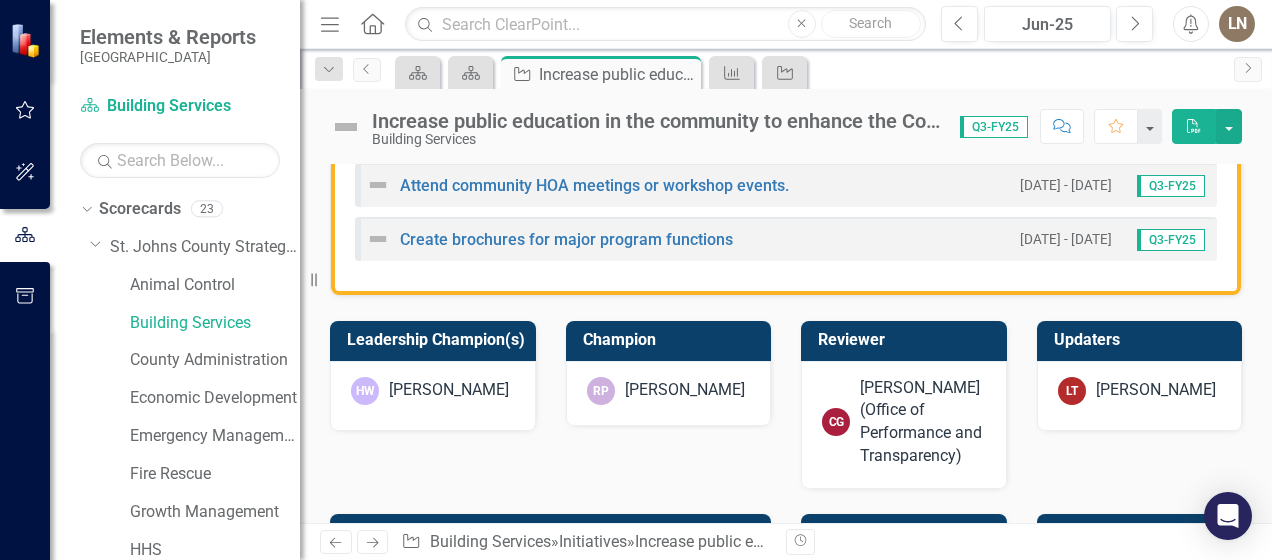 scroll, scrollTop: 460, scrollLeft: 0, axis: vertical 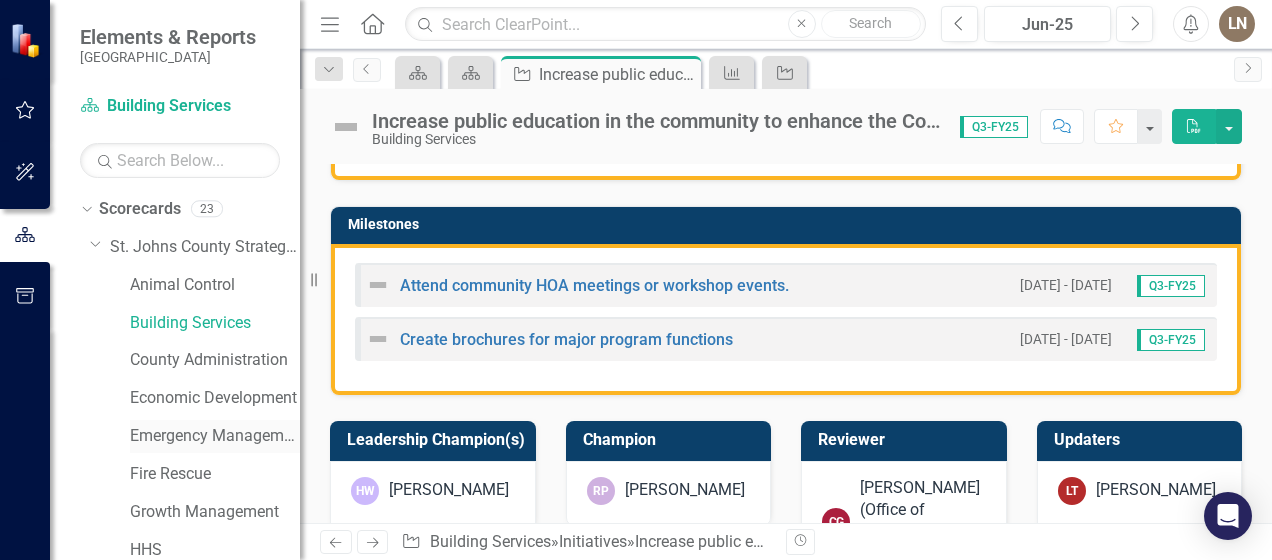 click on "Emergency Management" at bounding box center (215, 436) 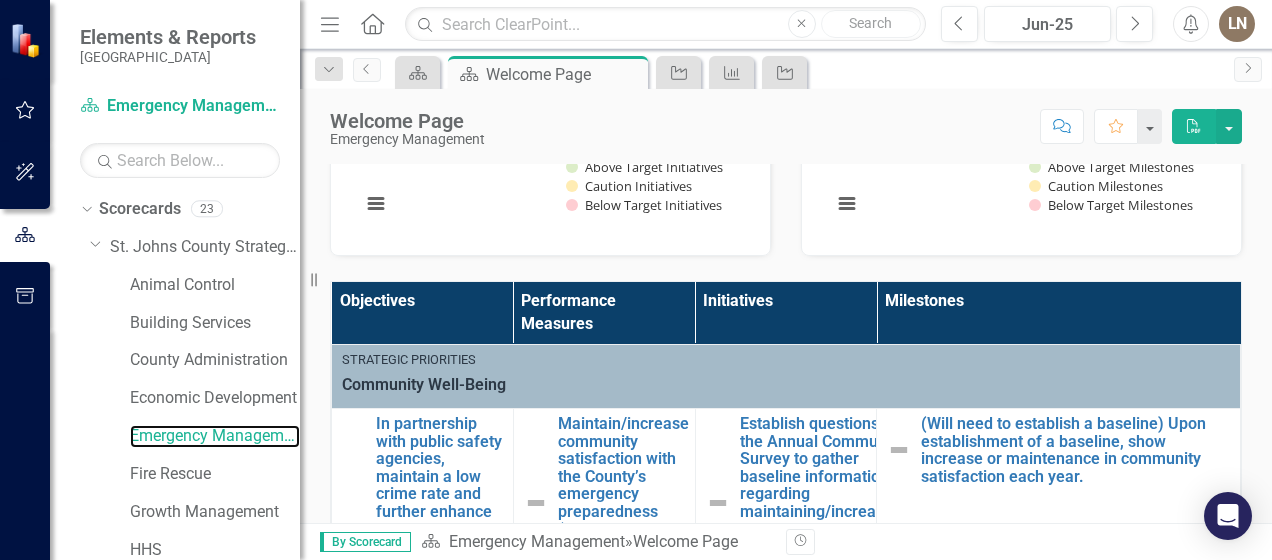scroll, scrollTop: 400, scrollLeft: 0, axis: vertical 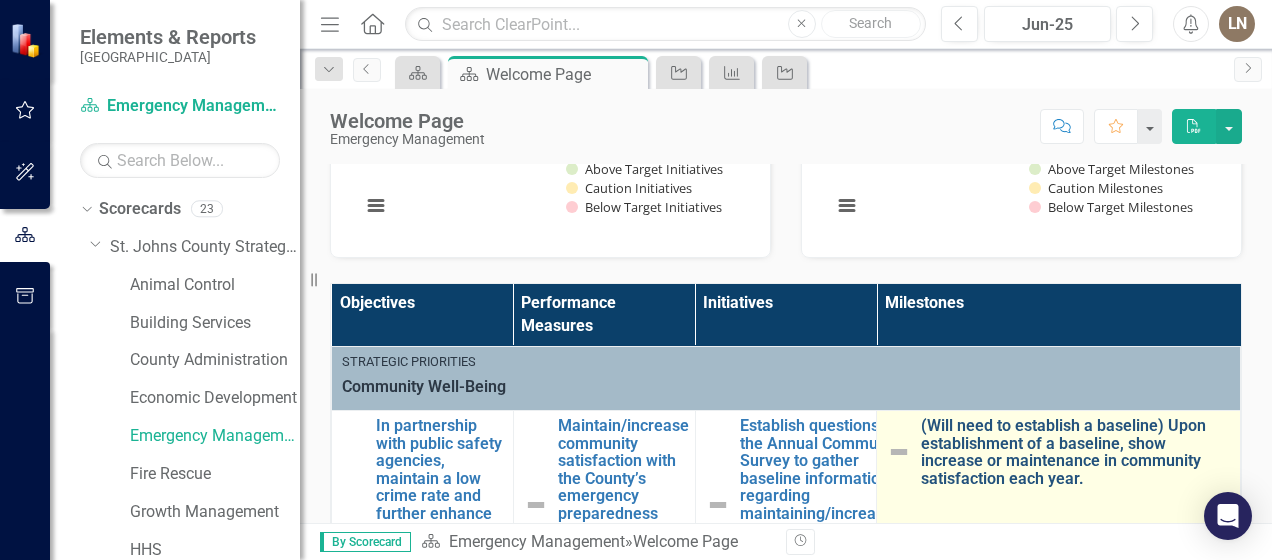 click on "(Will need to establish a baseline) Upon establishment of a baseline, show increase or maintenance in community satisfaction each year." at bounding box center (1075, 452) 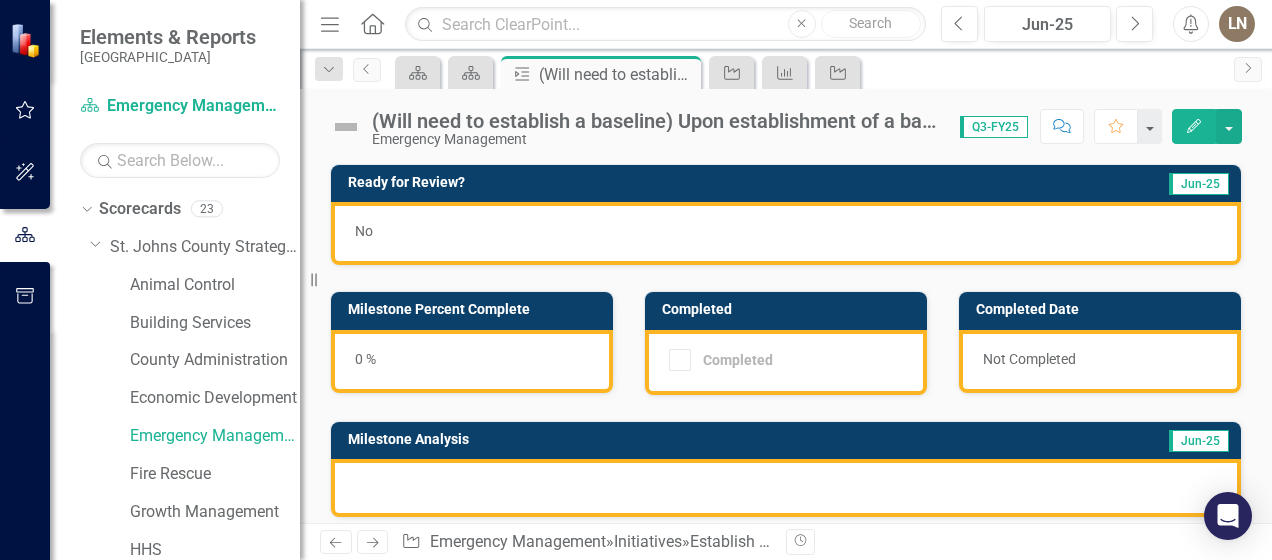 click on "Completed" at bounding box center (781, 360) 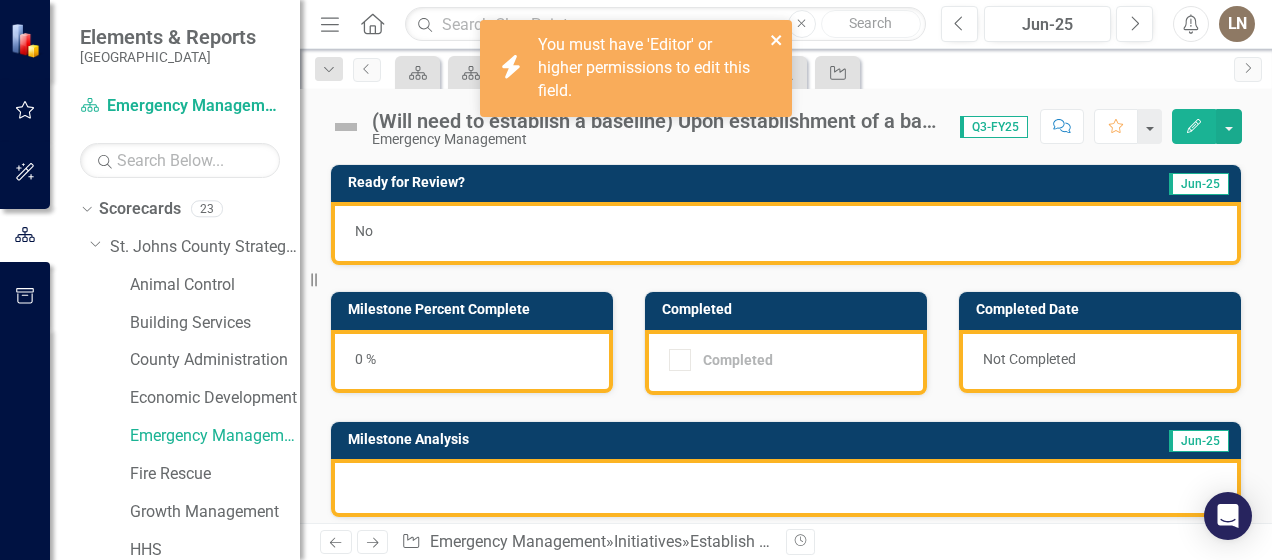 click 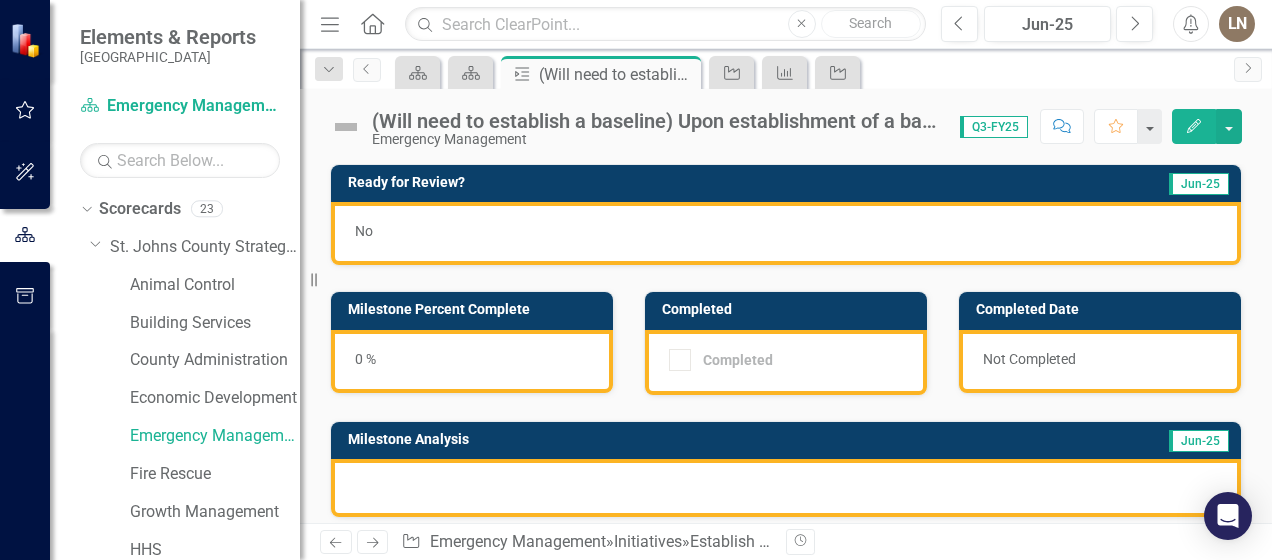 click on "0 %" at bounding box center [472, 361] 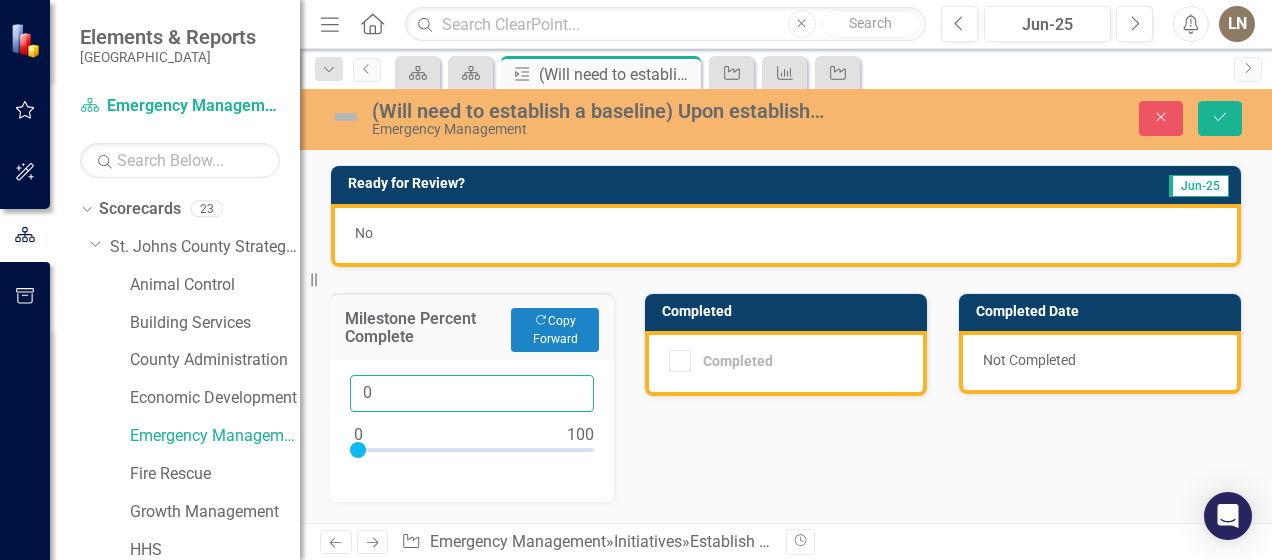 click on "0" at bounding box center [472, 393] 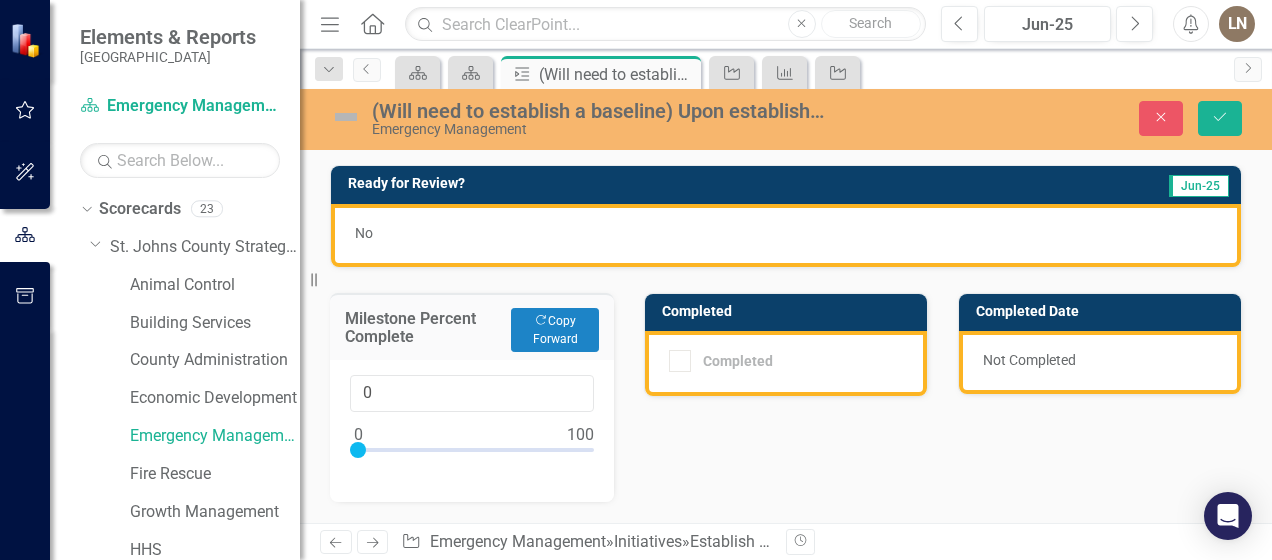 click on "Ready for Review? Jun-25 No Milestone Percent Complete Copy Forward  Copy Forward  0 Completed Completed Completed Date Not Completed Milestone Analysis Jun-25 Milestone Recommendations Jun-25" at bounding box center [786, 443] 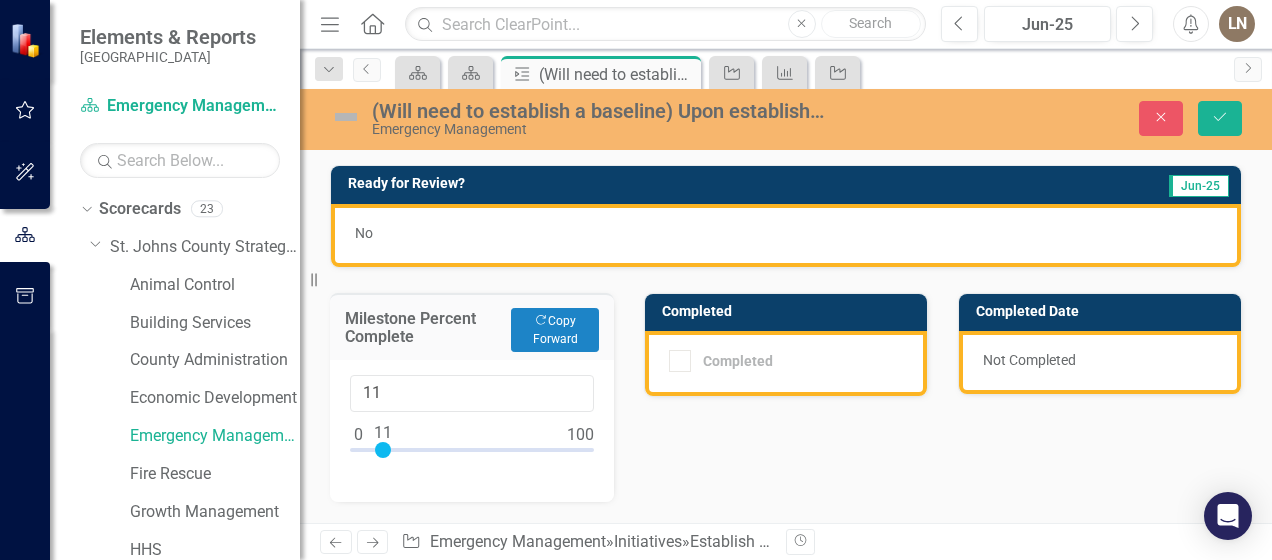 drag, startPoint x: 360, startPoint y: 453, endPoint x: 384, endPoint y: 455, distance: 24.083189 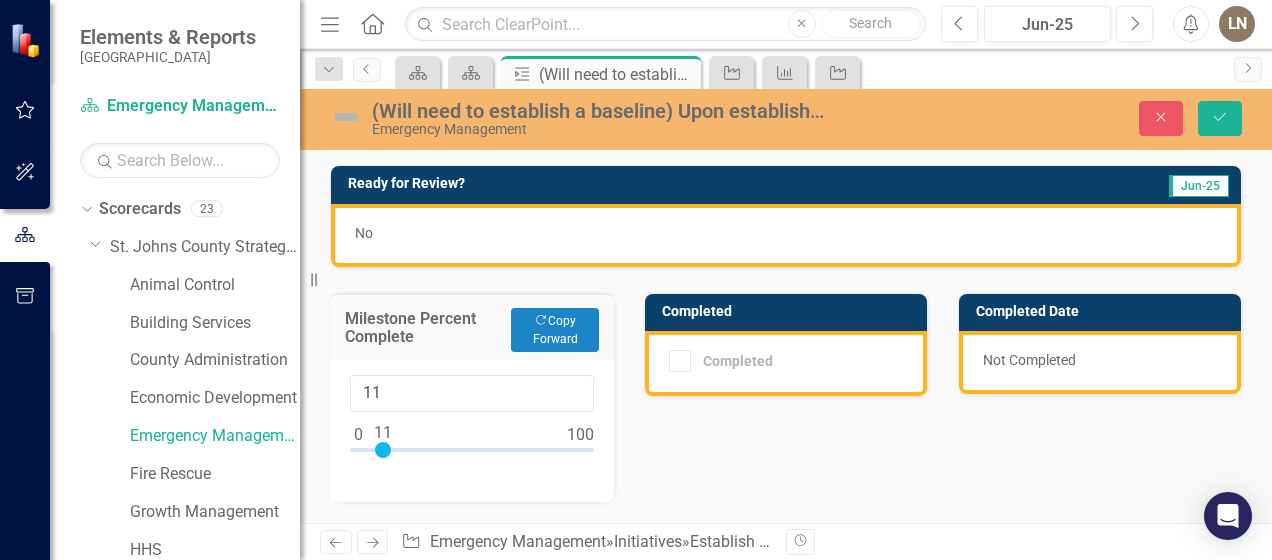 click at bounding box center (383, 450) 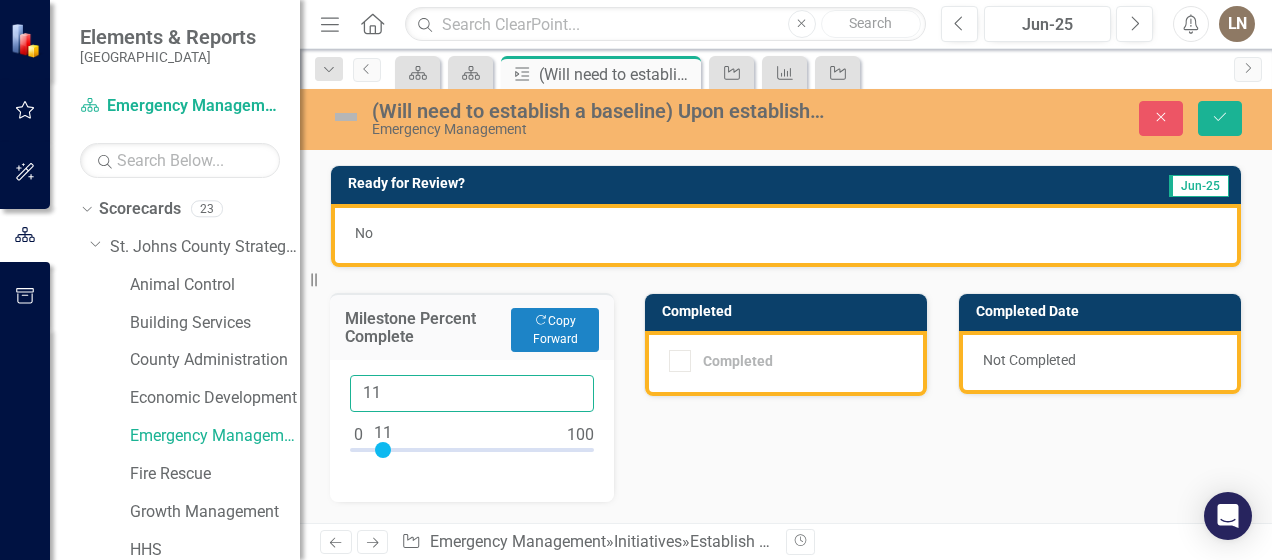 click on "11" at bounding box center [472, 393] 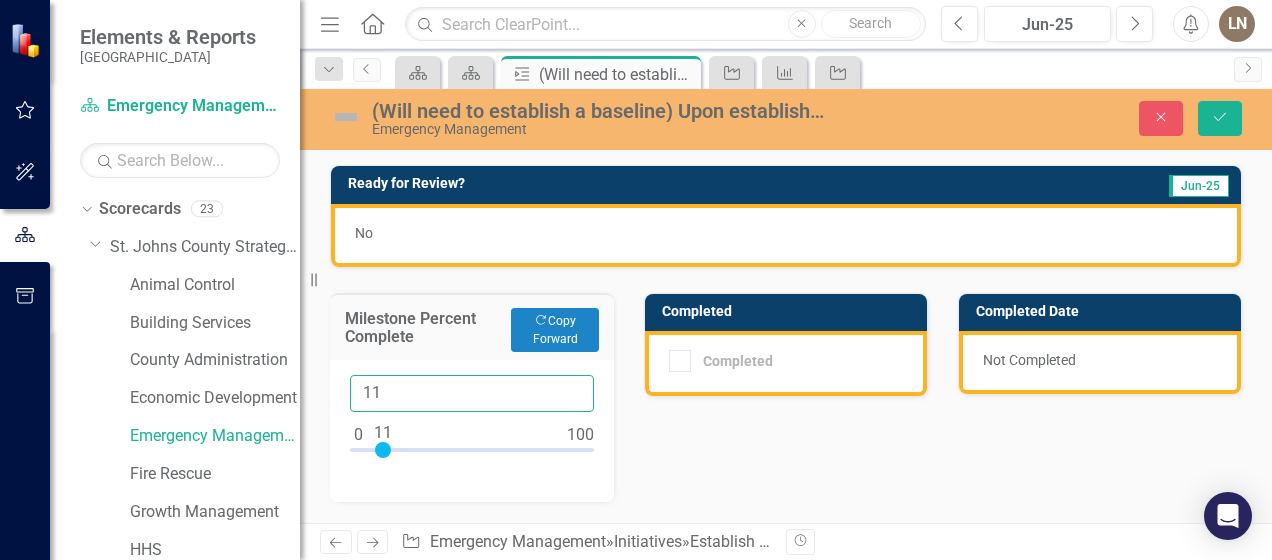 click on "11" at bounding box center (472, 393) 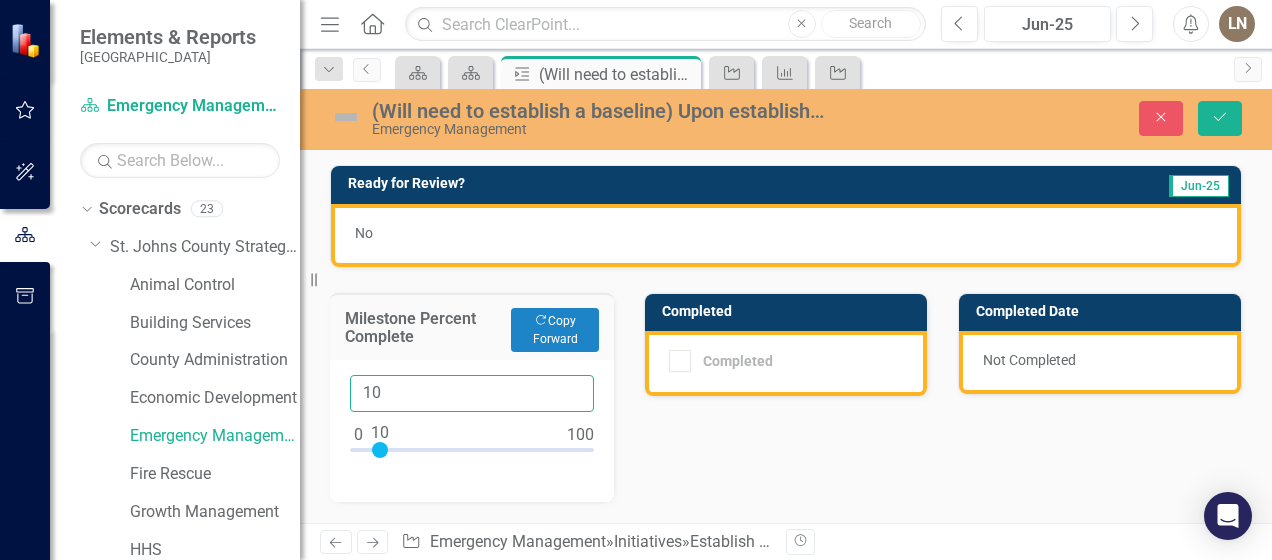 type on "10" 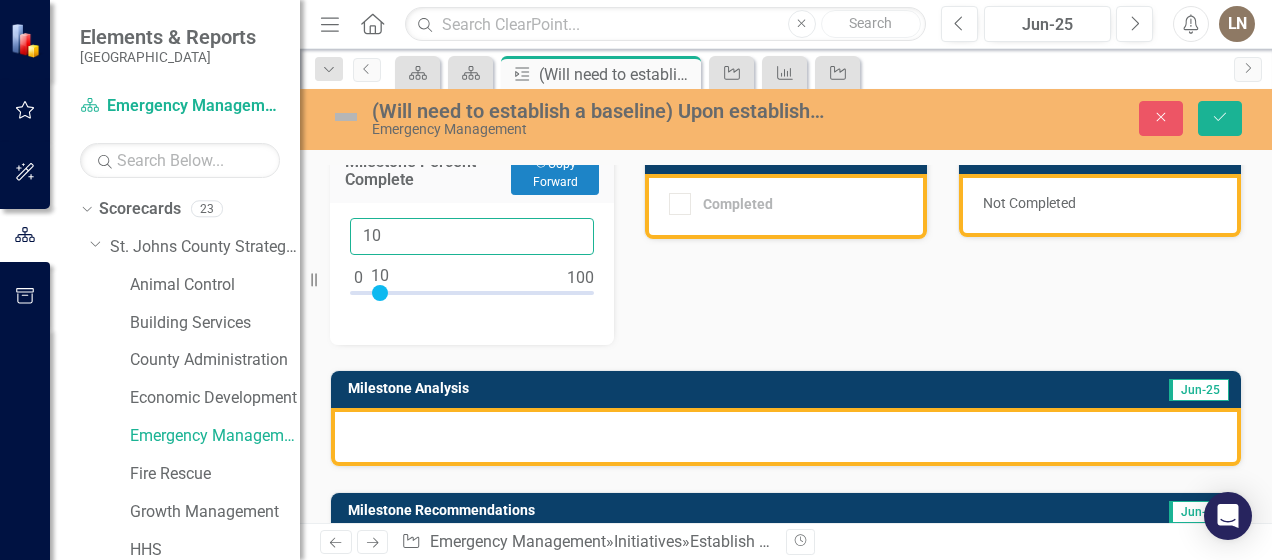 scroll, scrollTop: 300, scrollLeft: 0, axis: vertical 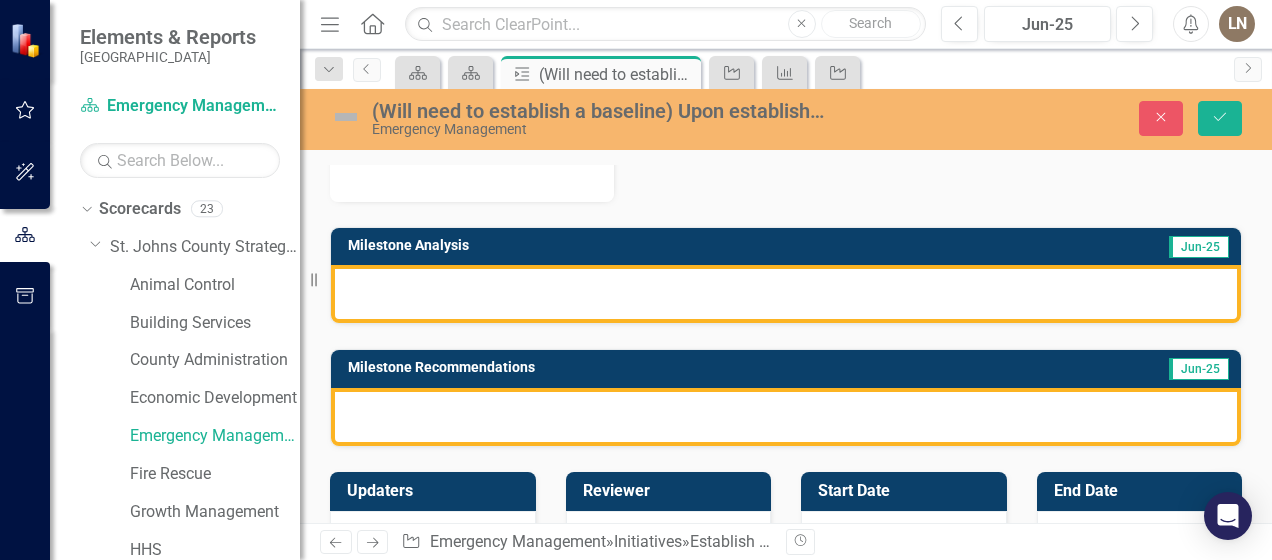 click at bounding box center (786, 294) 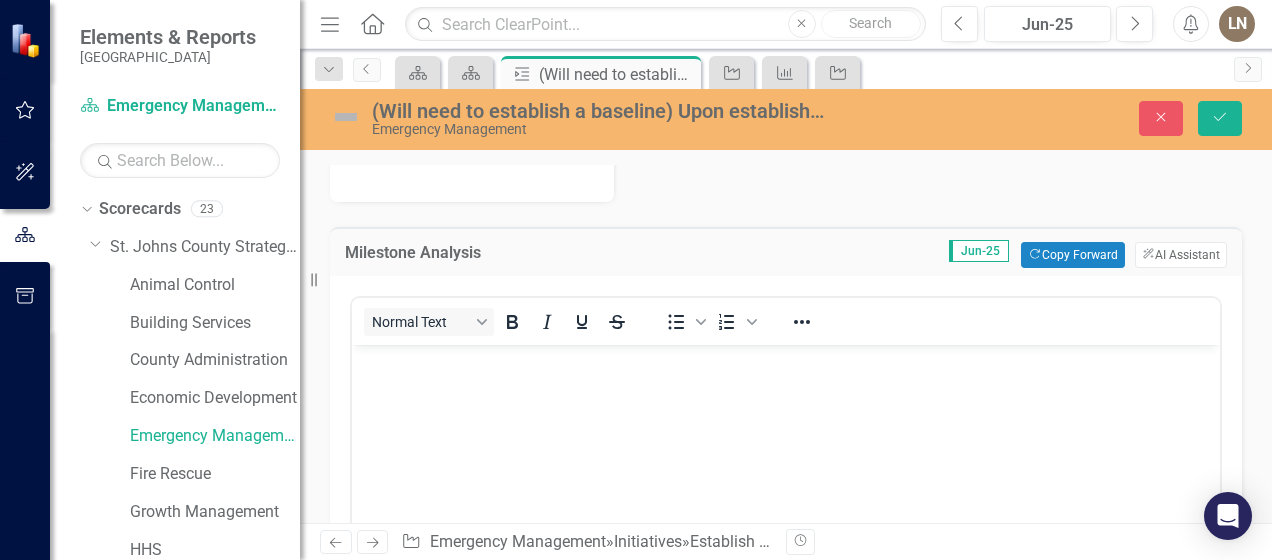 scroll, scrollTop: 0, scrollLeft: 0, axis: both 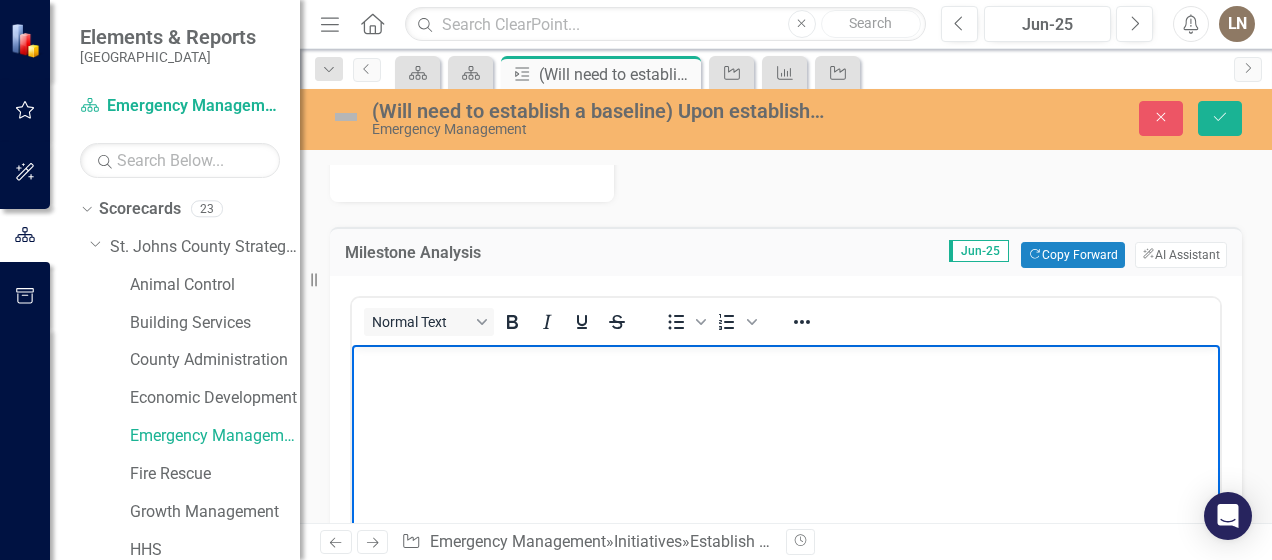 click at bounding box center (786, 494) 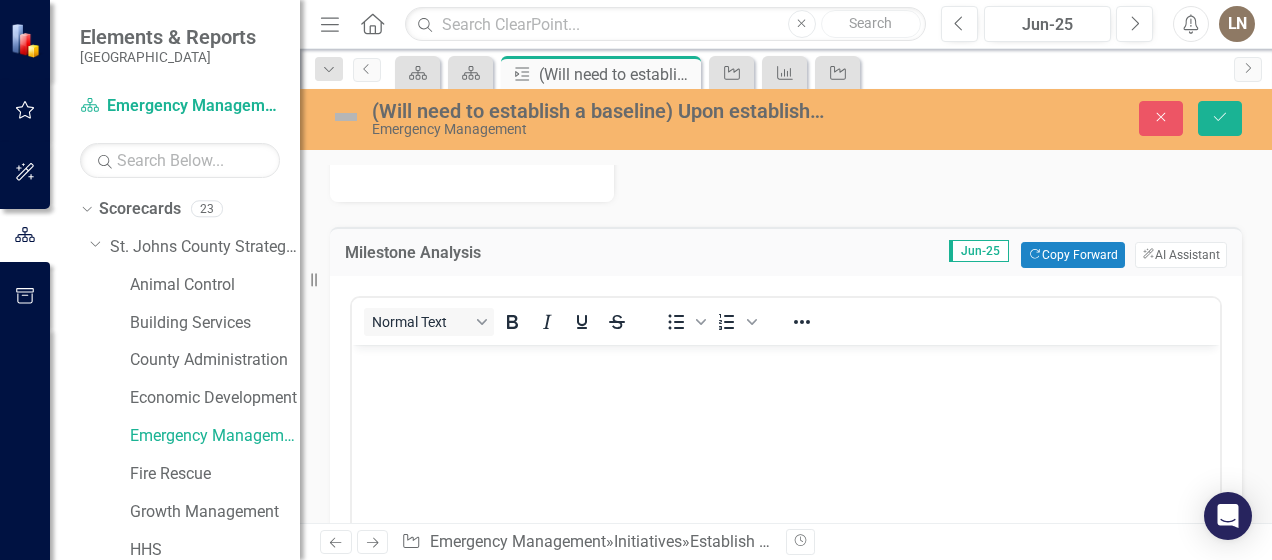 click on "Ready for Review? Jun-25 No Milestone Percent Complete Copy Forward  Copy Forward  10 Completed Completed Completed Date Not Completed Milestone Analysis Jun-25 Copy Forward  Copy Forward  ClearPoint AI  AI Assistant Normal Text To open the popup, press Shift+Enter To open the popup, press Shift+Enter Switch to old editor Milestone Recommendations Jun-25" at bounding box center [786, 366] 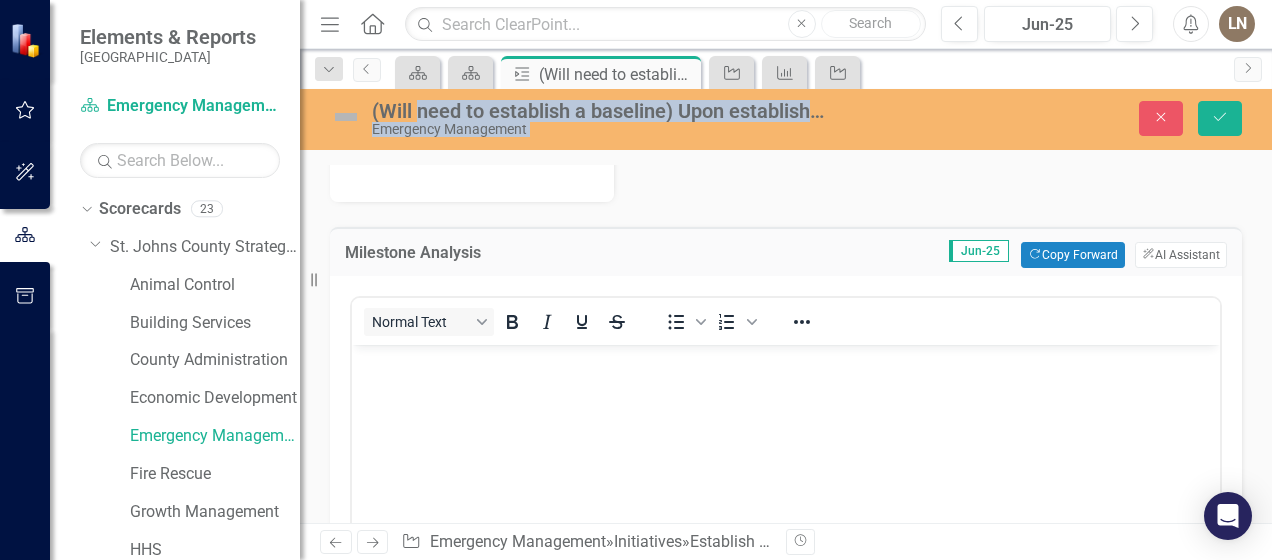 drag, startPoint x: 523, startPoint y: 125, endPoint x: 874, endPoint y: 178, distance: 354.97888 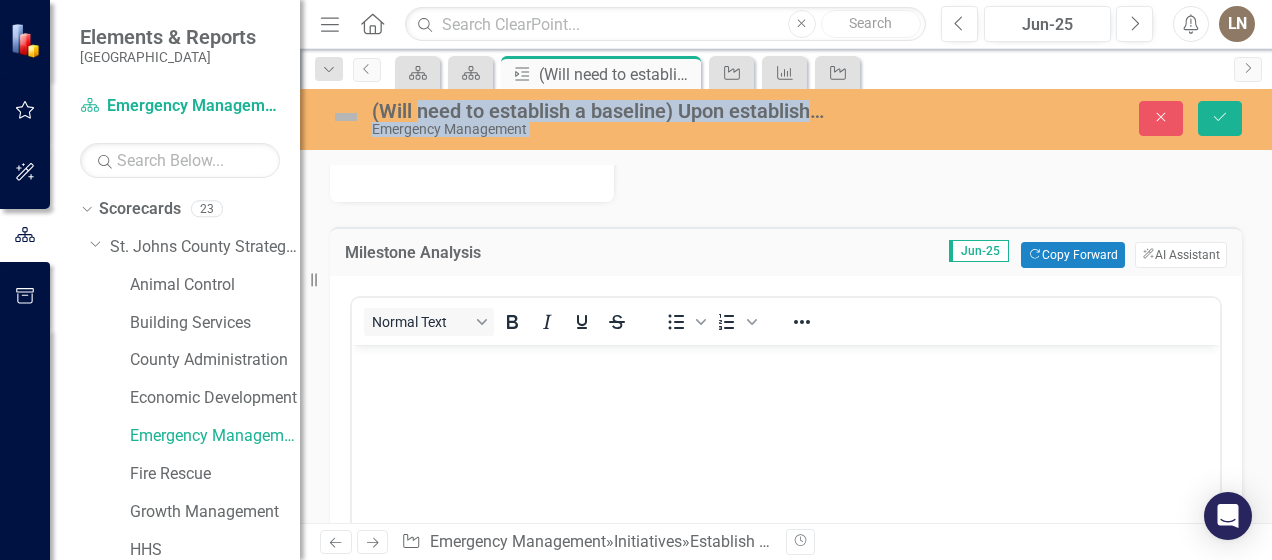 click on "(Will need to establish a baseline) Upon establishment of a baseline, show increase or maintenance in community satisfaction each year. Emergency Management Close Save Ready for Review? Jun-25 No Milestone Percent Complete Copy Forward  Copy Forward  10 Completed Completed Completed Date Not Completed Milestone Analysis Jun-25 Copy Forward  Copy Forward  ClearPoint AI  AI Assistant Normal Text To open the popup, press Shift+Enter To open the popup, press Shift+Enter Switch to old editor Milestone Recommendations Jun-25 Updaters RD [PERSON_NAME] LN [PERSON_NAME] [PERSON_NAME] Reviewer Start Date [DATE] End Date [DATE] Initiative Establish questions for the Annual Community Survey to gather baseline information regarding maintaining/increasing community satisfaction with emergency preparedness." at bounding box center [786, 306] 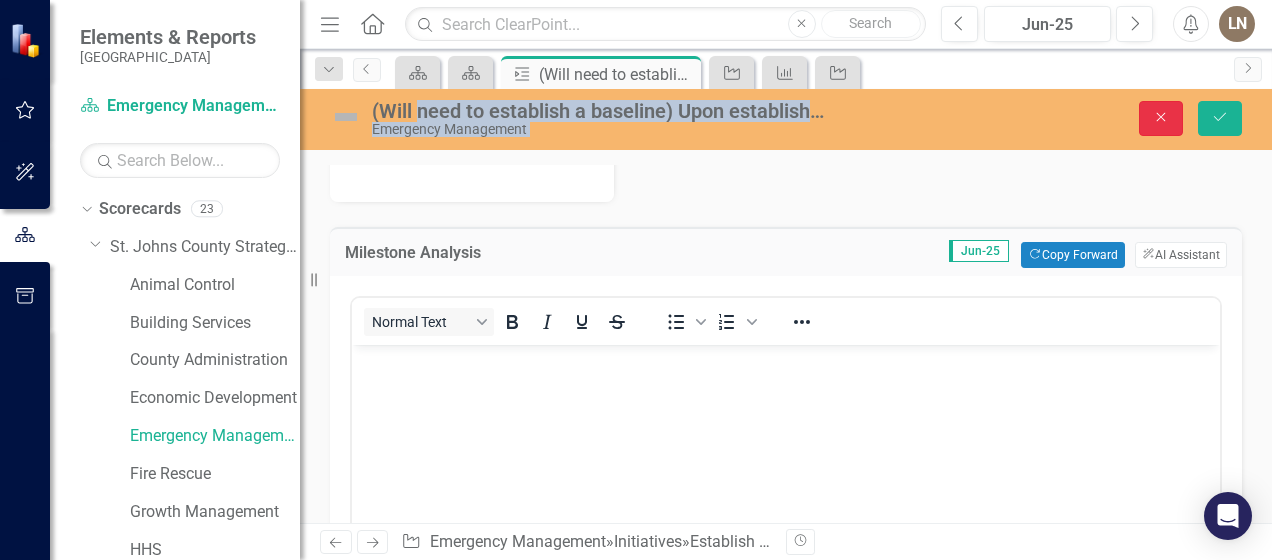 drag, startPoint x: 874, startPoint y: 178, endPoint x: 1174, endPoint y: 125, distance: 304.6457 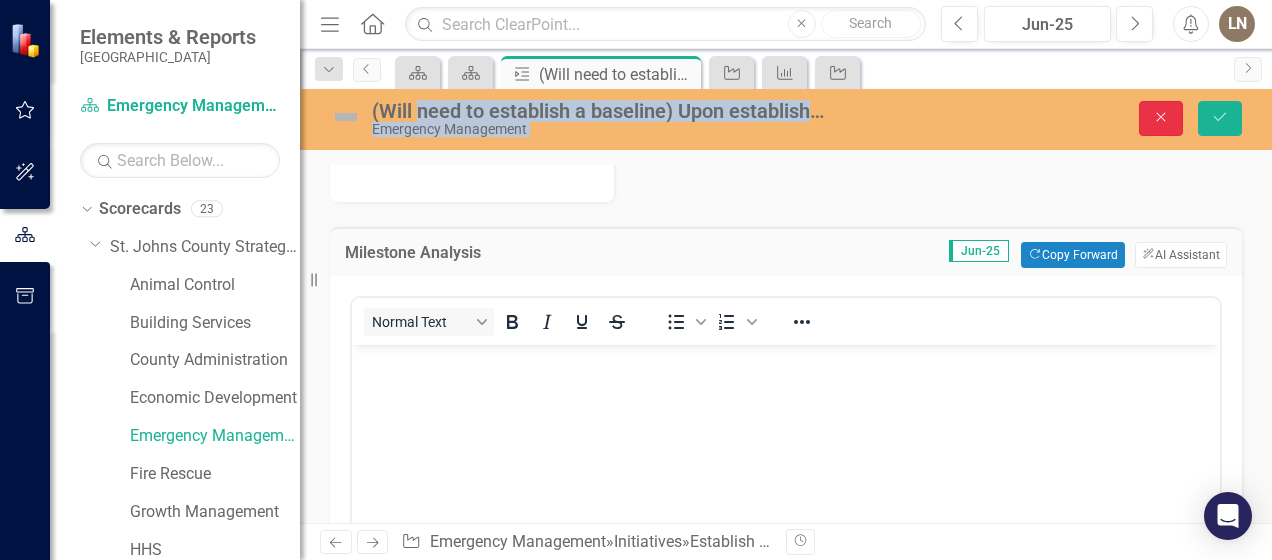 click on "Close" at bounding box center (1161, 118) 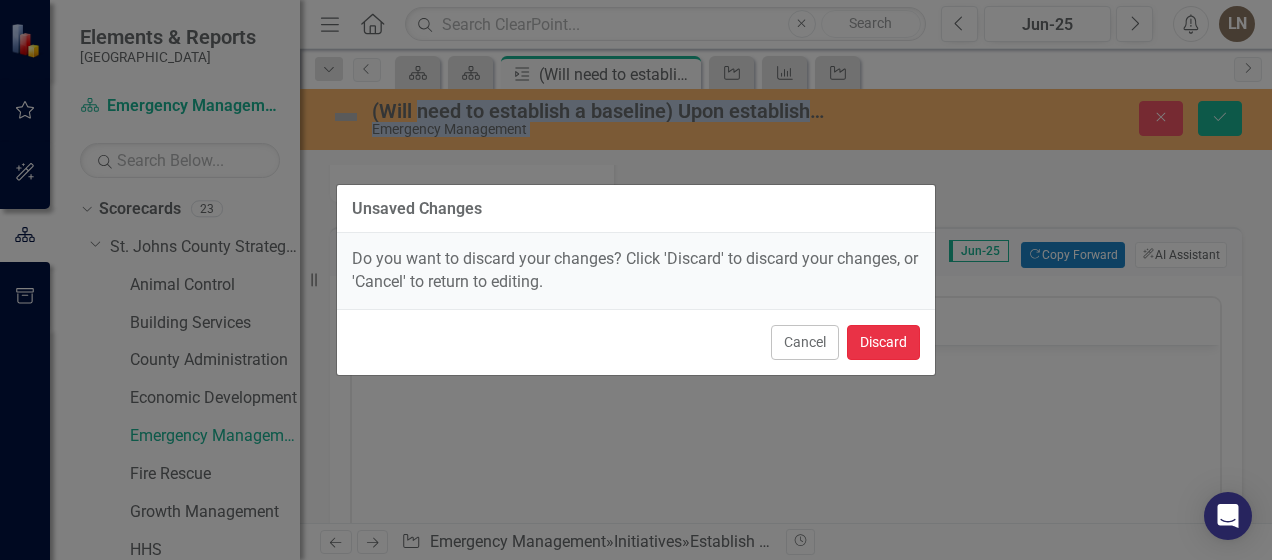 click on "Discard" at bounding box center (883, 342) 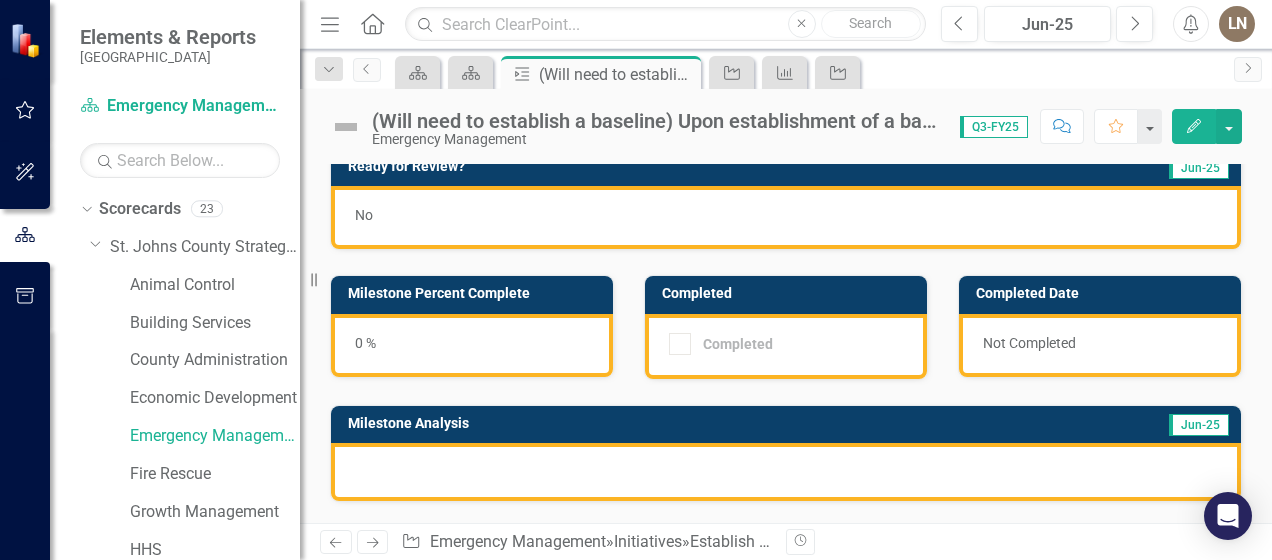 scroll, scrollTop: 0, scrollLeft: 0, axis: both 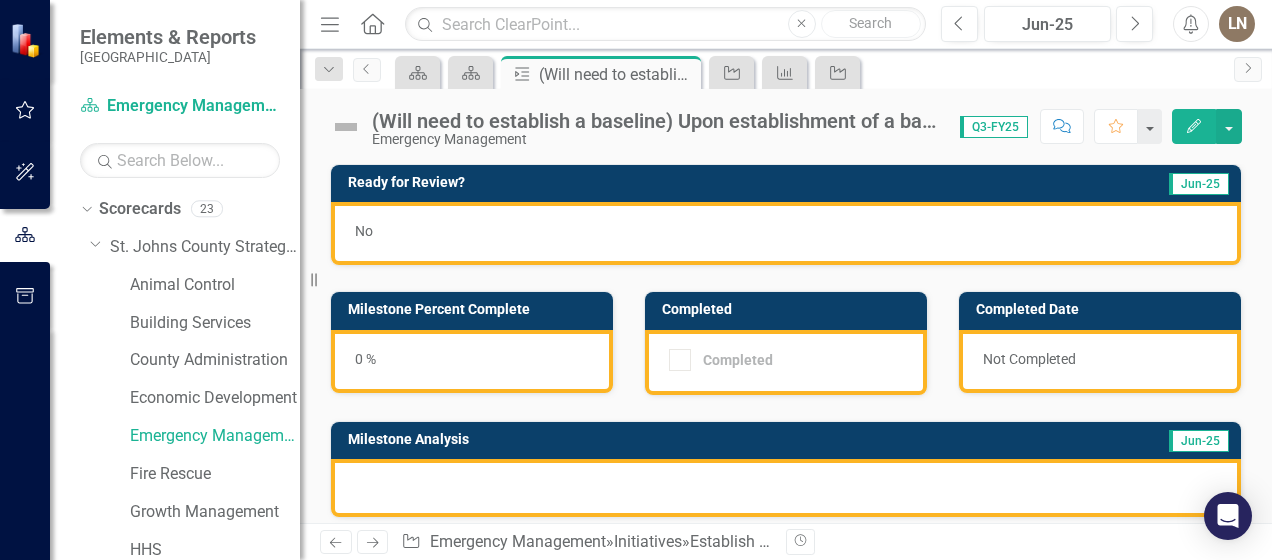 click on "No" at bounding box center (786, 233) 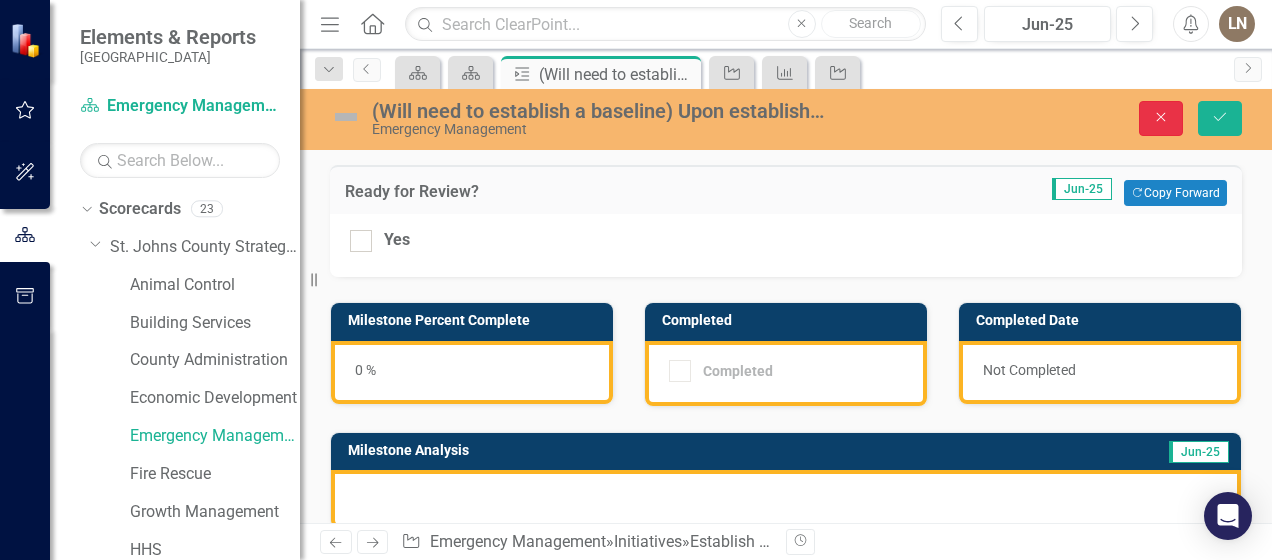 click on "Close" at bounding box center (1161, 118) 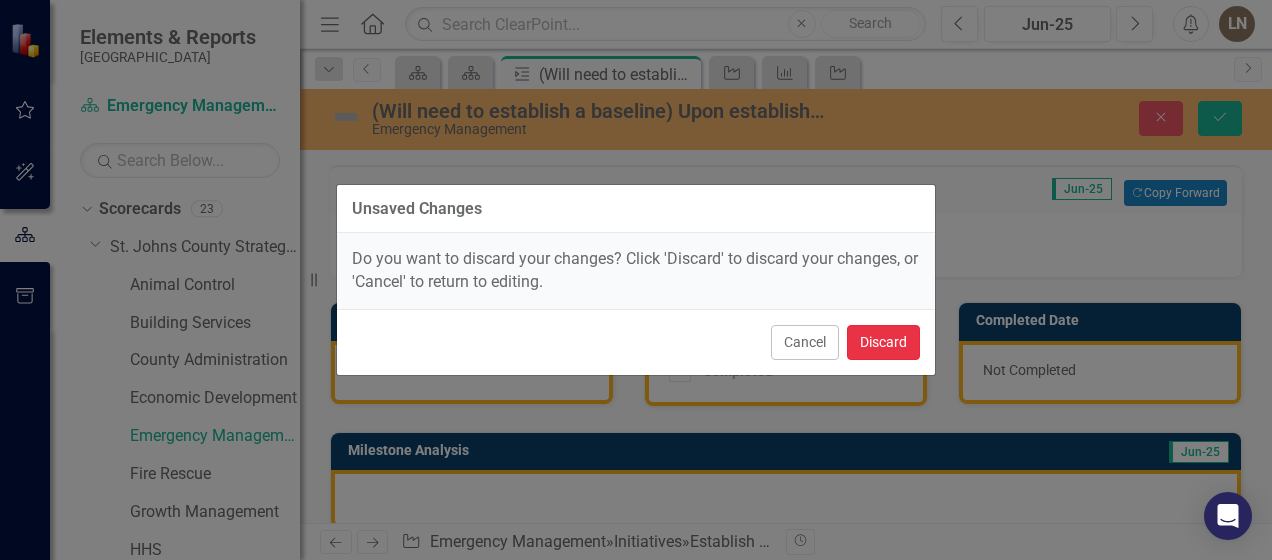 click on "Discard" at bounding box center (883, 342) 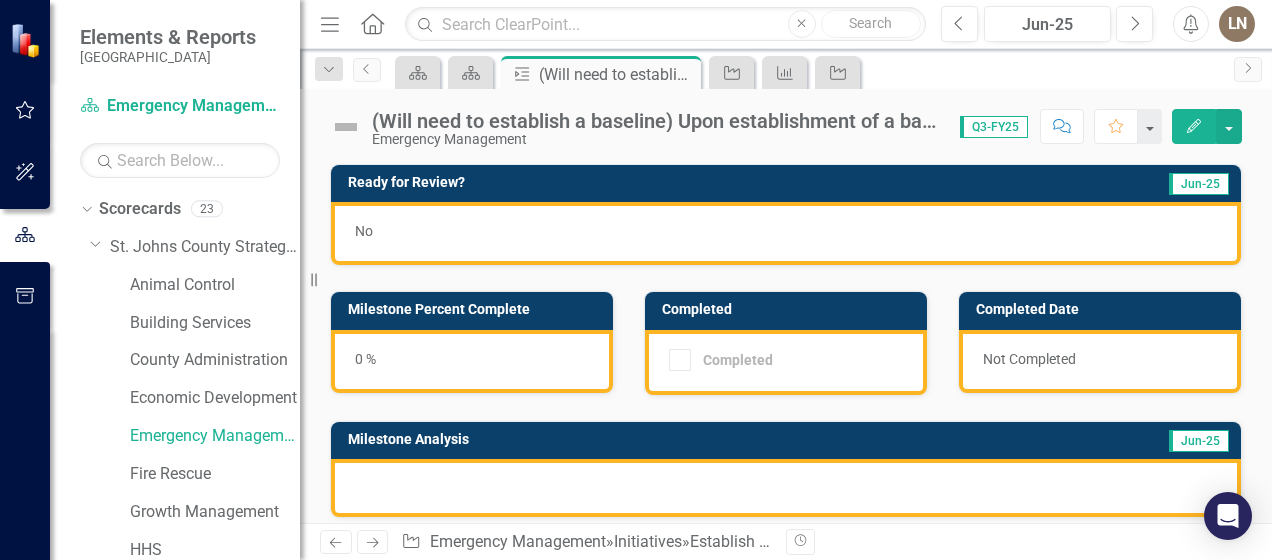 click at bounding box center (786, 488) 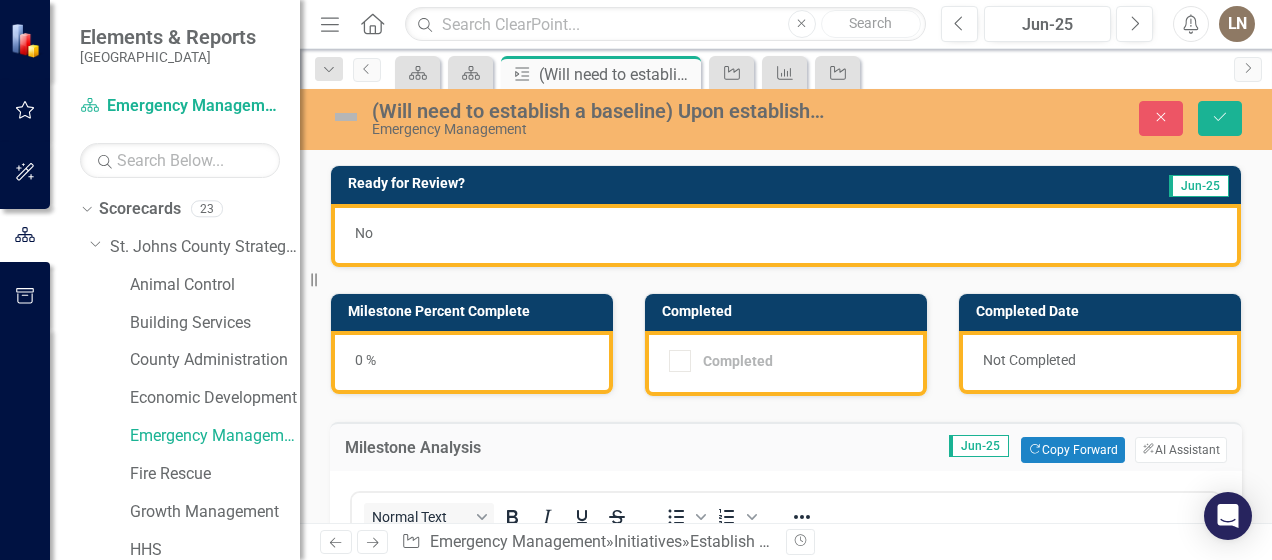 scroll, scrollTop: 0, scrollLeft: 0, axis: both 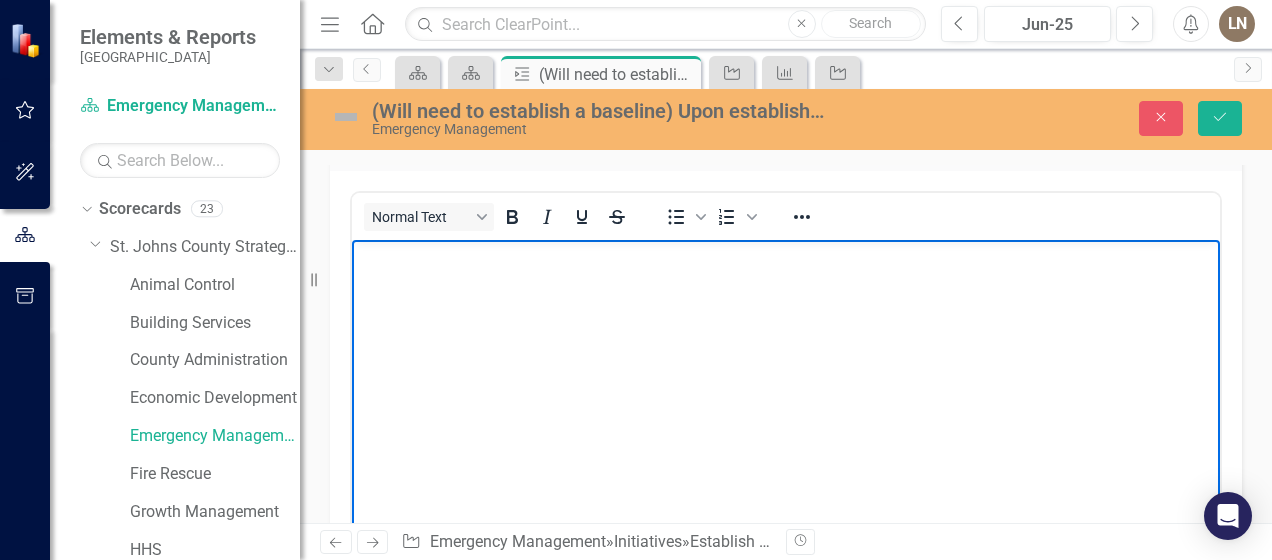 click at bounding box center [786, 257] 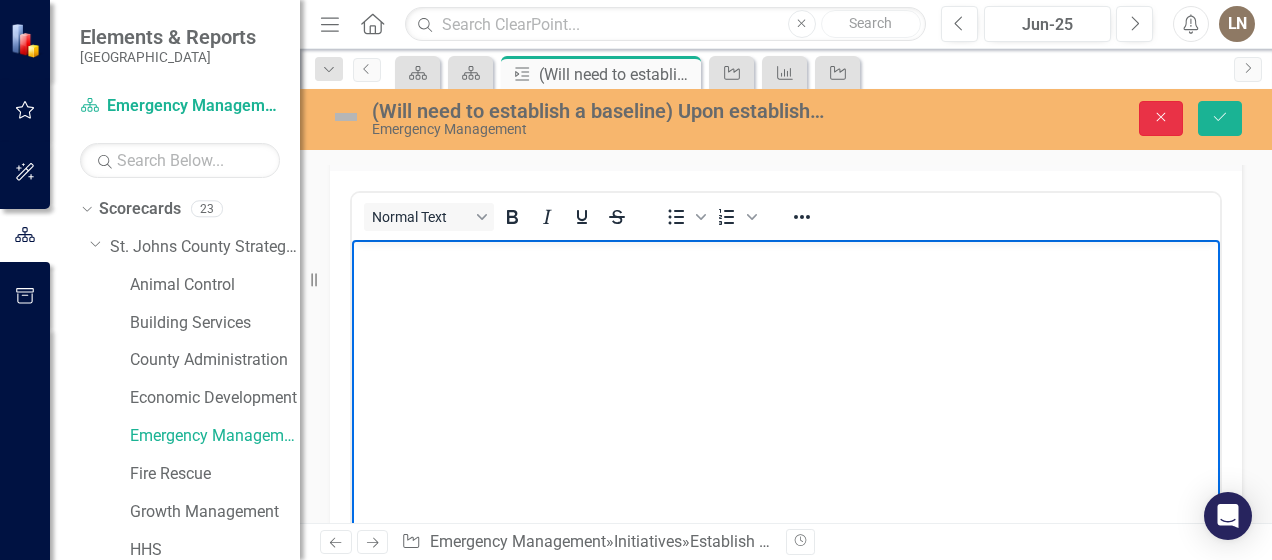 click on "Close" at bounding box center [1161, 118] 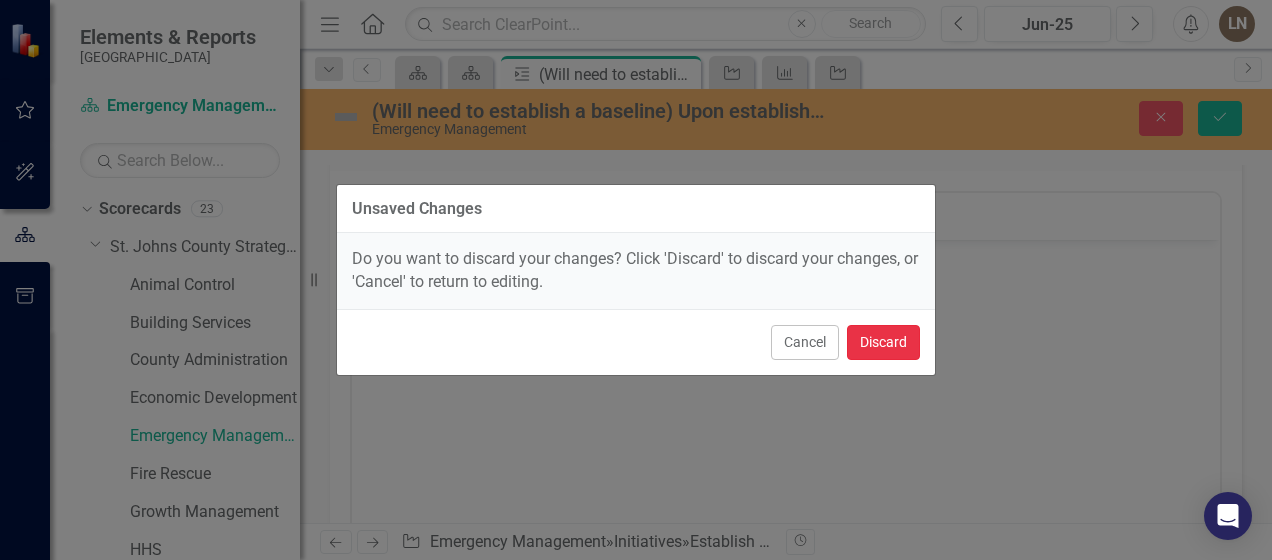 click on "Discard" at bounding box center [883, 342] 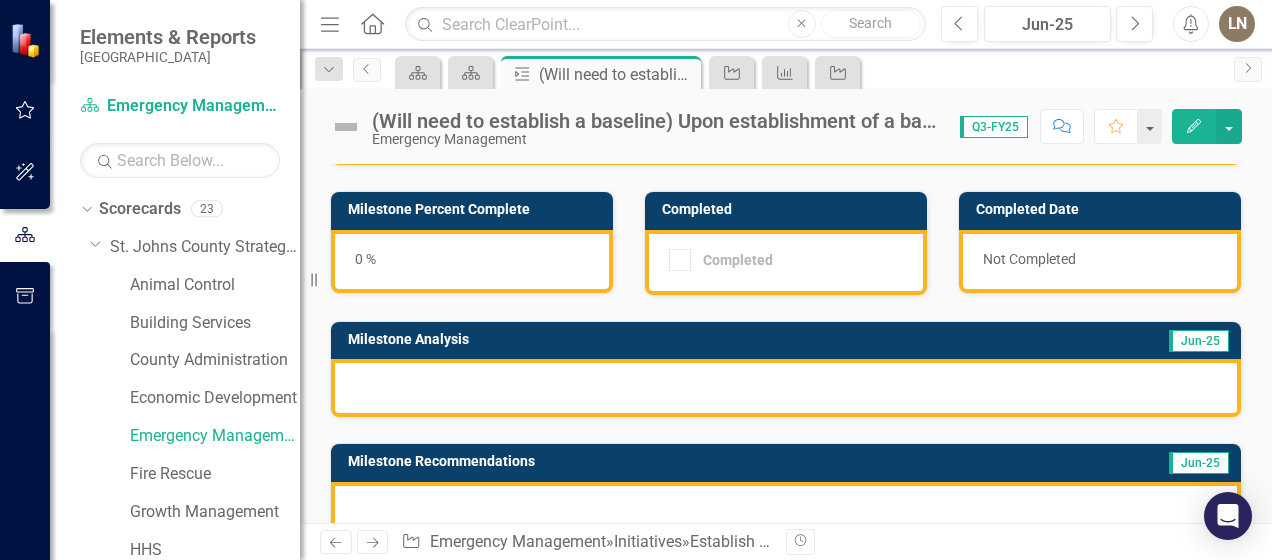 scroll, scrollTop: 0, scrollLeft: 0, axis: both 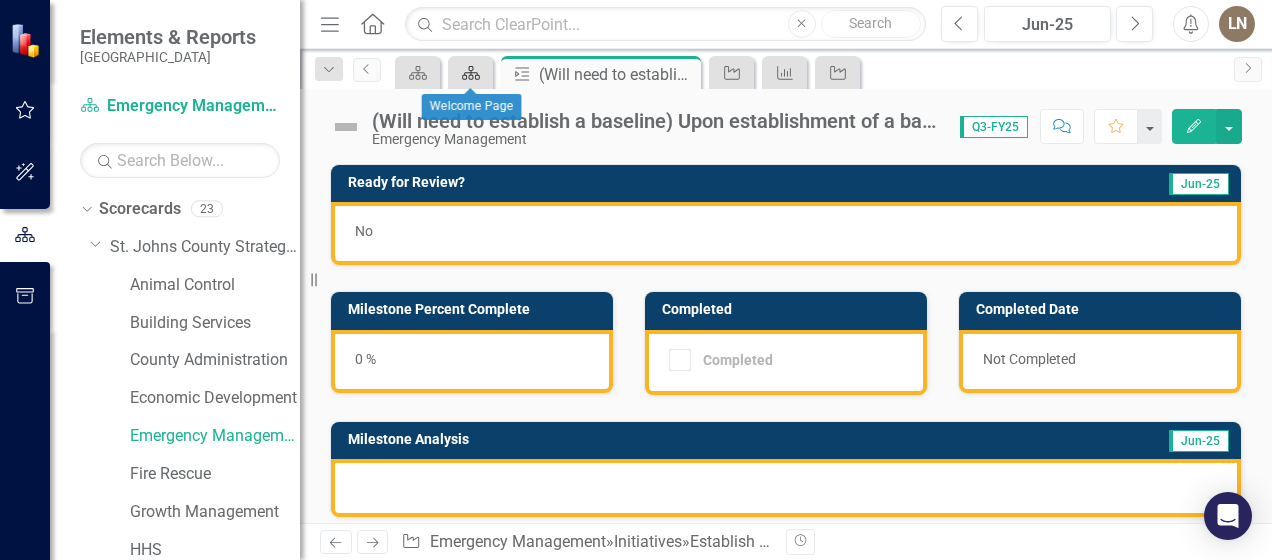 click on "Scorecard" at bounding box center (467, 72) 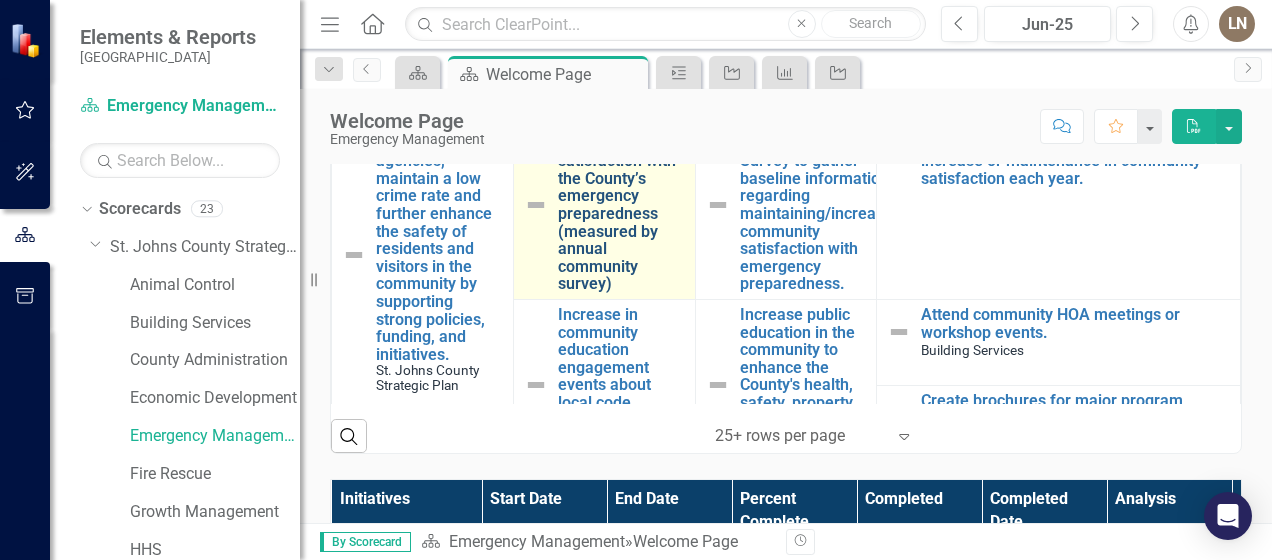 scroll, scrollTop: 400, scrollLeft: 0, axis: vertical 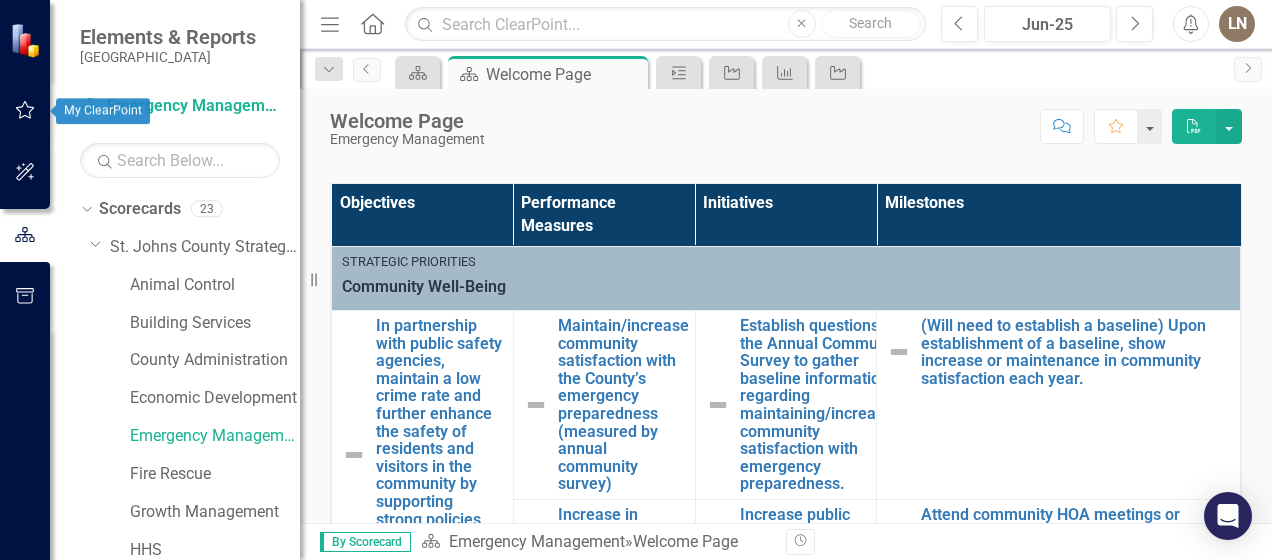 click 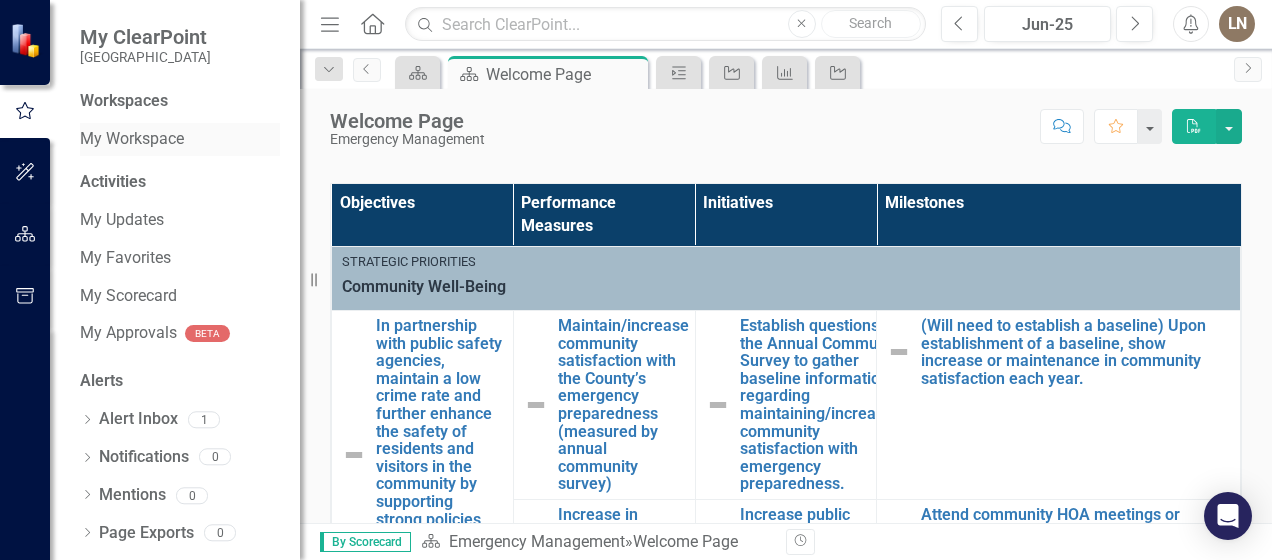 click on "My Workspace" at bounding box center [180, 139] 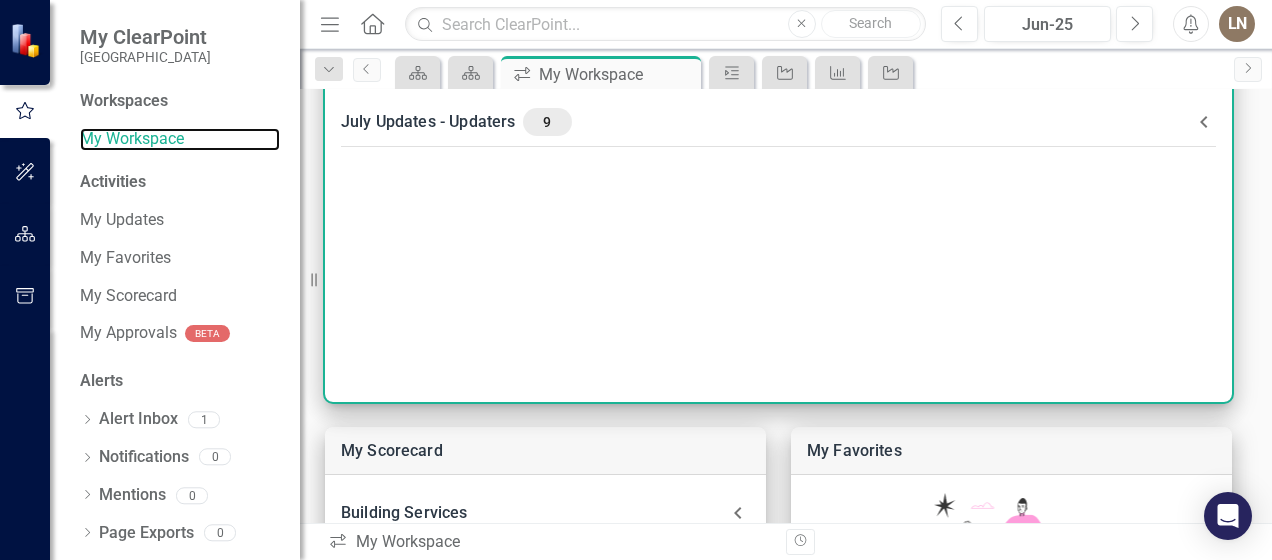 scroll, scrollTop: 0, scrollLeft: 0, axis: both 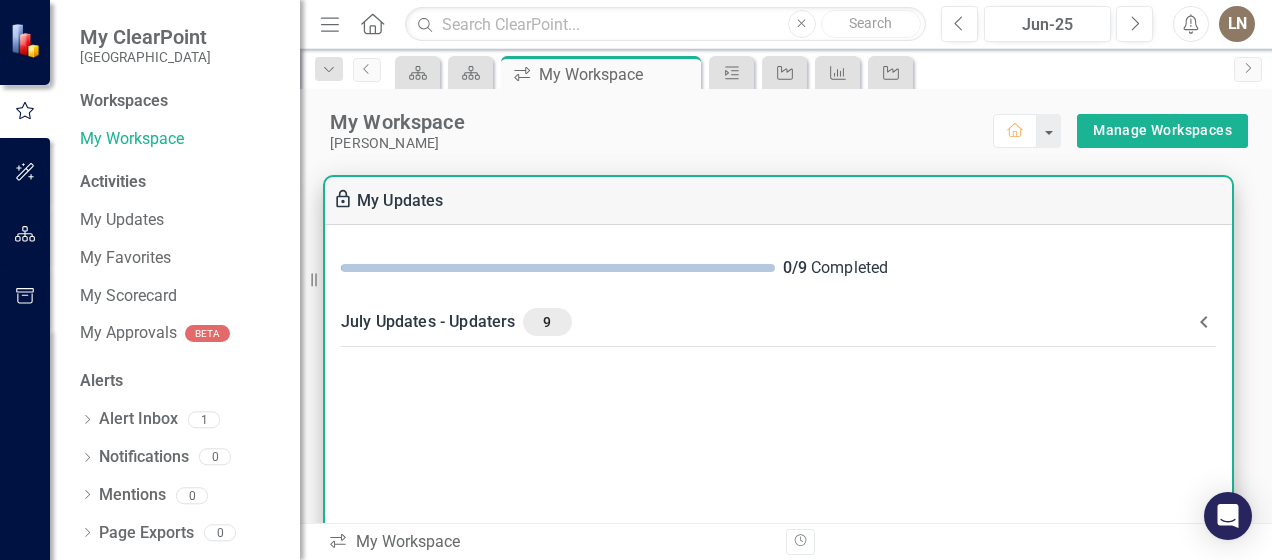 click on "9" at bounding box center [547, 322] 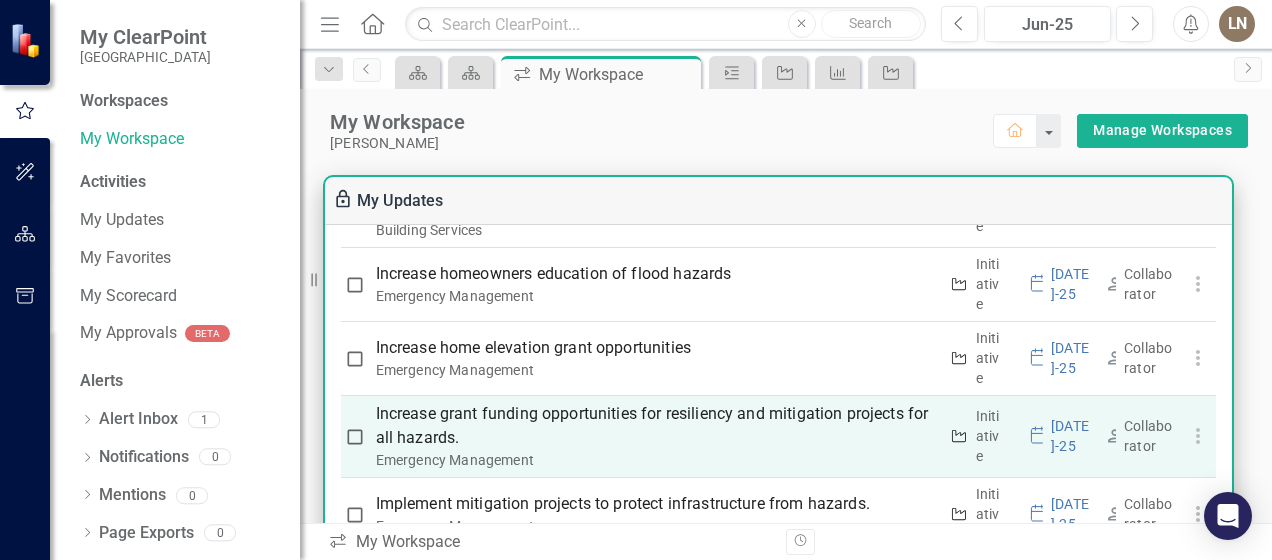 scroll, scrollTop: 1100, scrollLeft: 0, axis: vertical 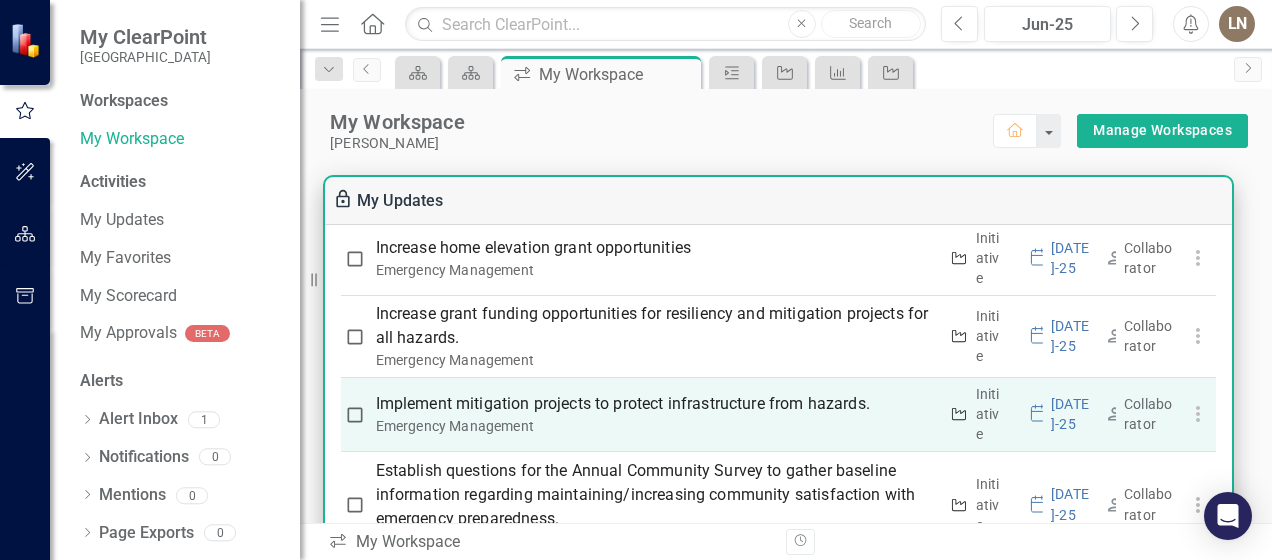 click on "Implement mitigation projects to protect infrastructure from hazards." at bounding box center [656, 404] 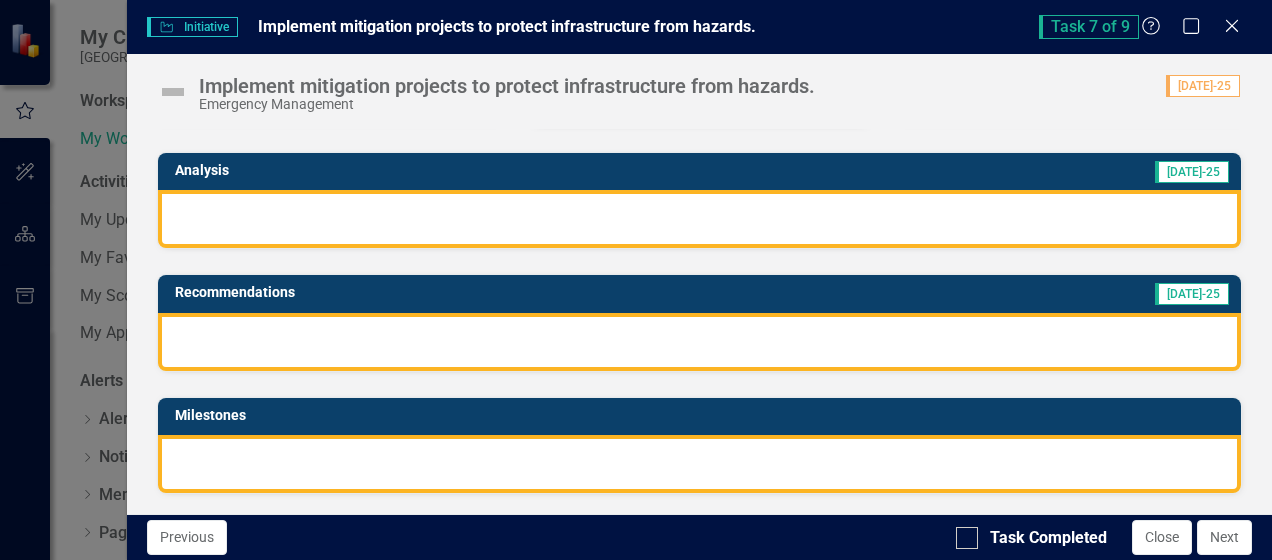 scroll, scrollTop: 100, scrollLeft: 0, axis: vertical 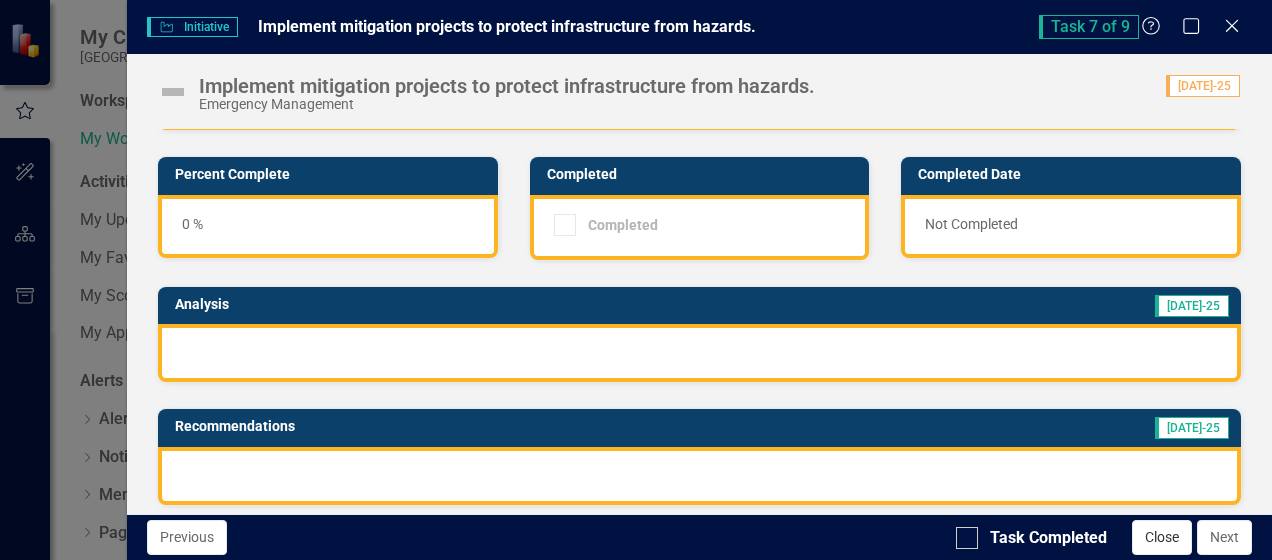 click on "Close" at bounding box center (1162, 537) 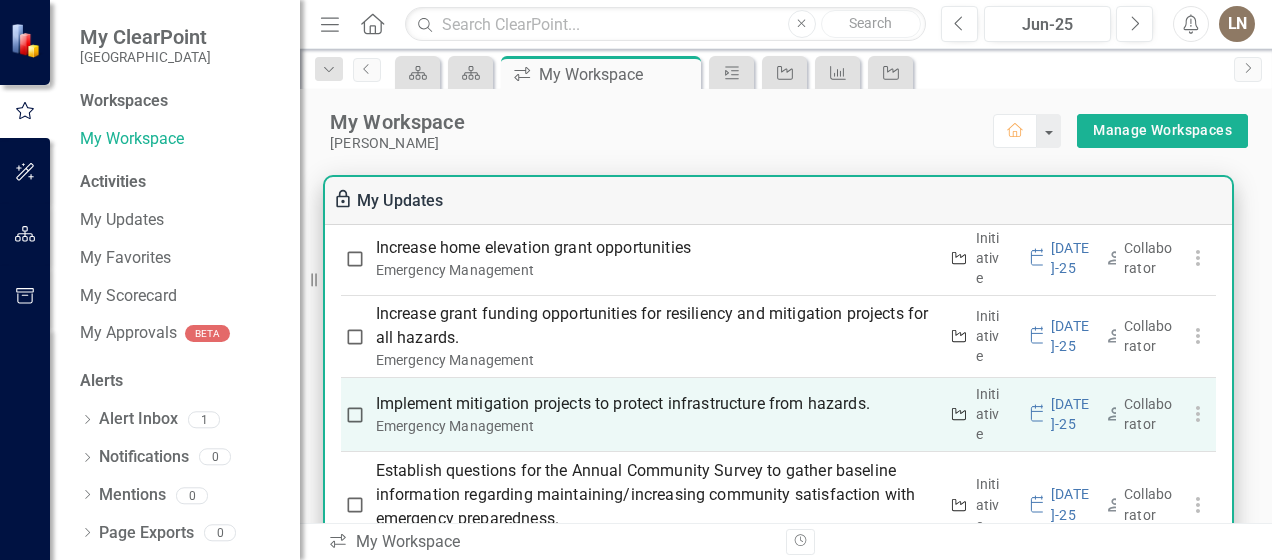 scroll, scrollTop: 1194, scrollLeft: 0, axis: vertical 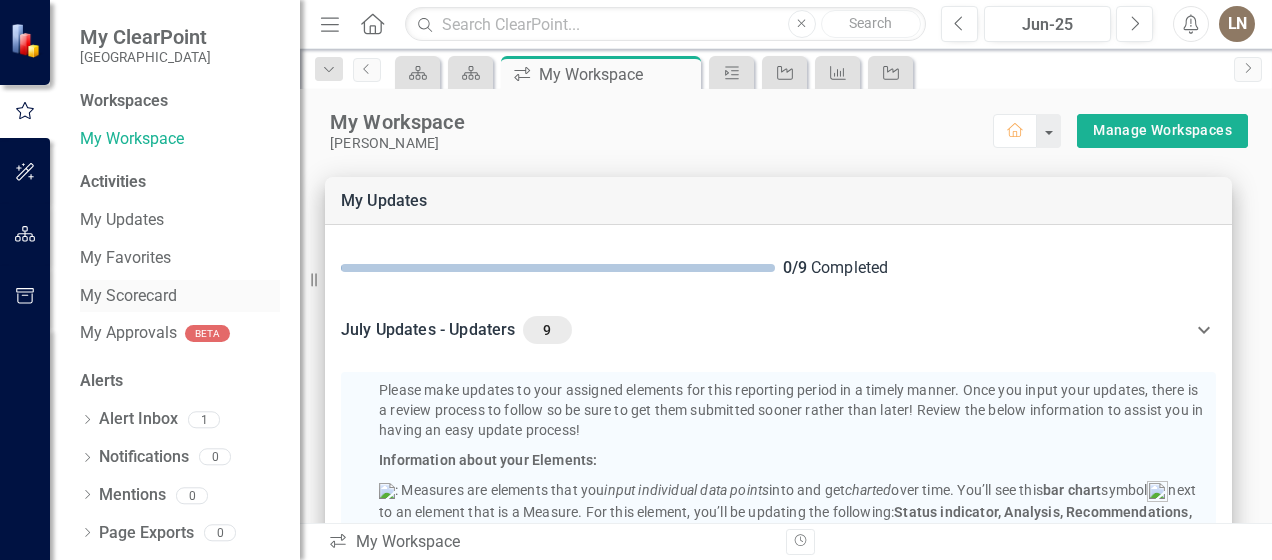 click on "My Scorecard" at bounding box center [180, 296] 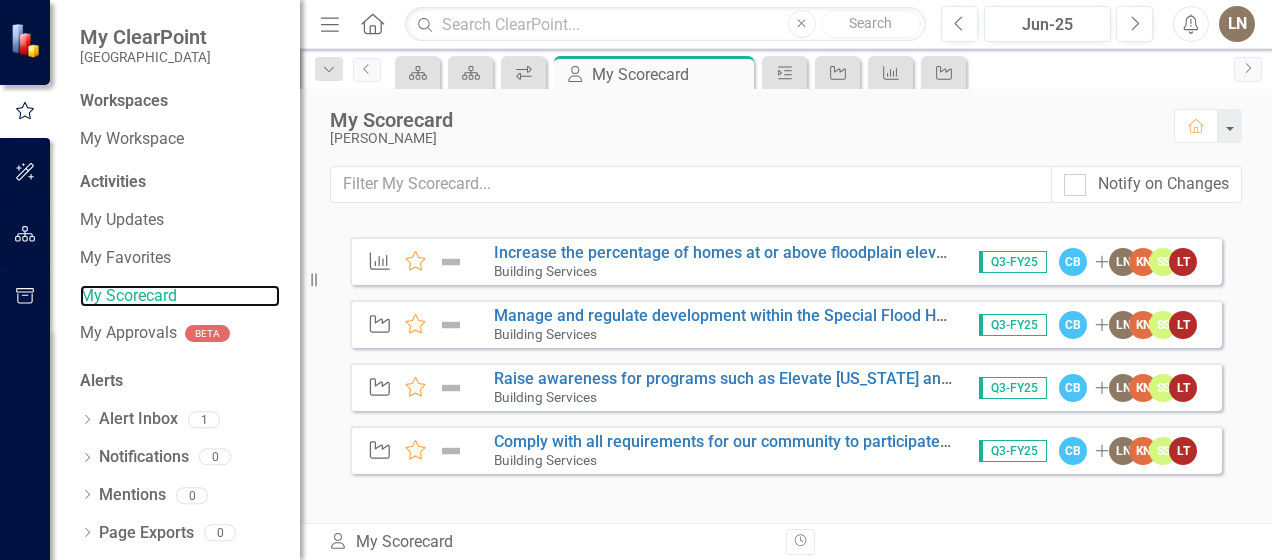 scroll, scrollTop: 400, scrollLeft: 0, axis: vertical 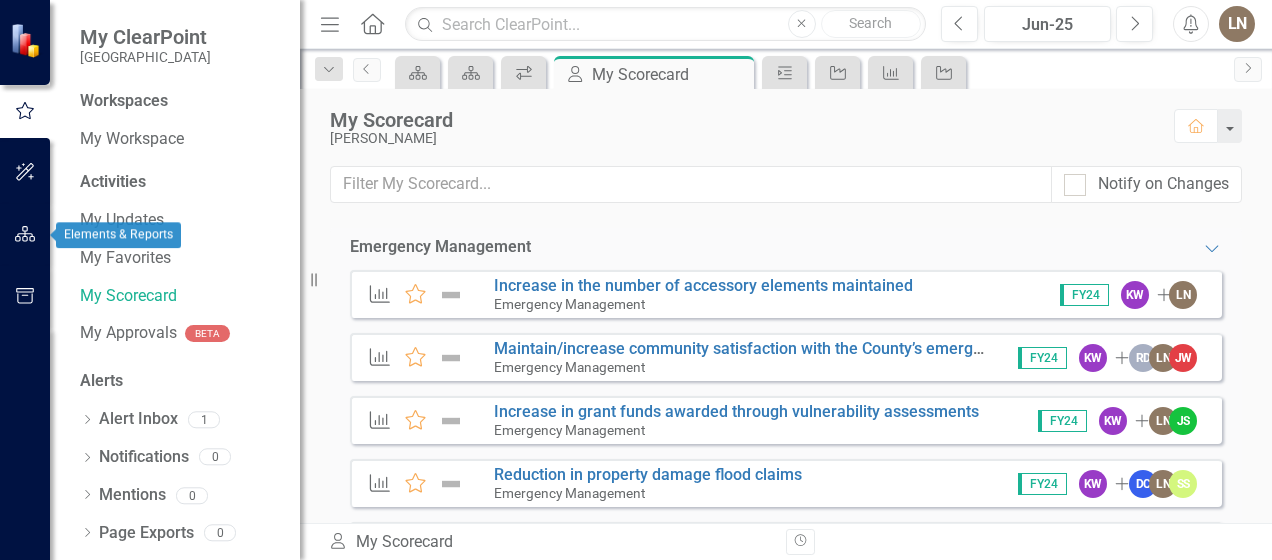 click 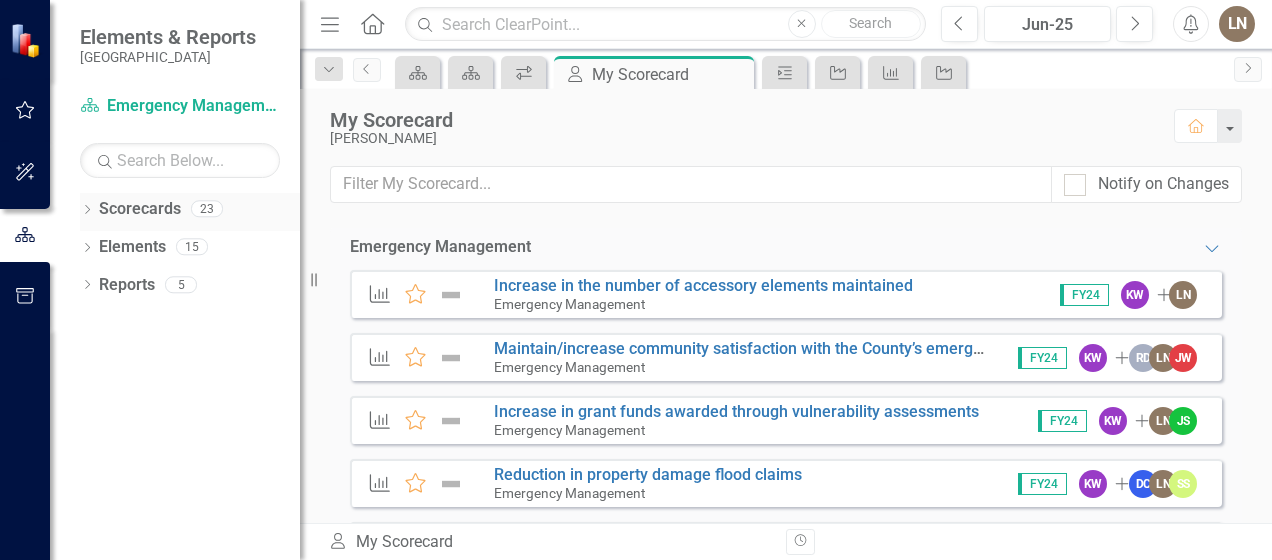 click on "Dropdown" 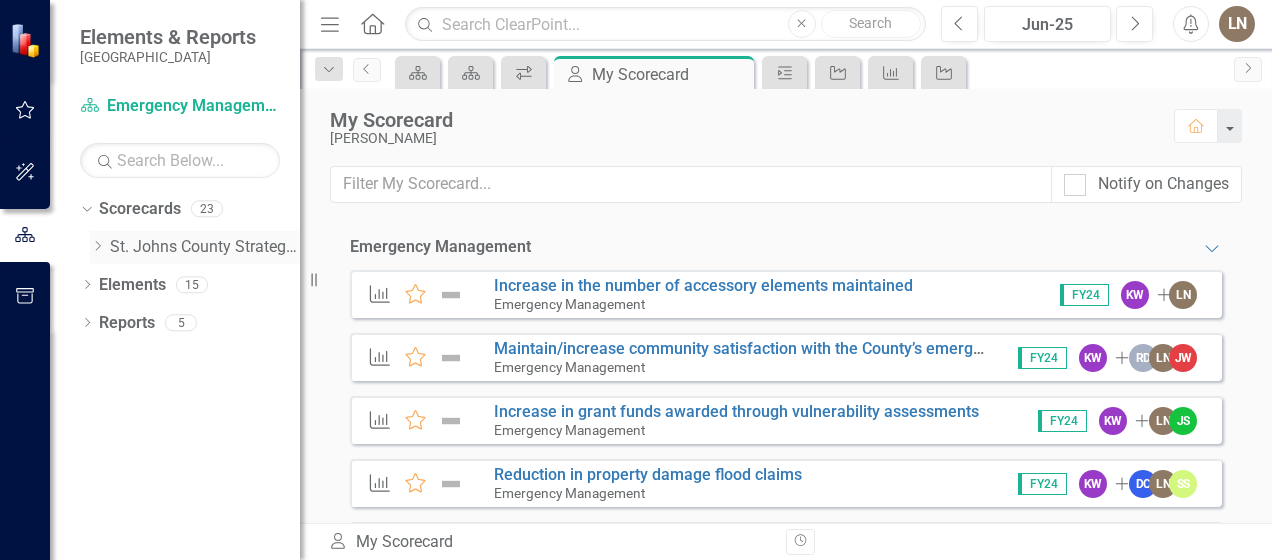 click on "Dropdown" 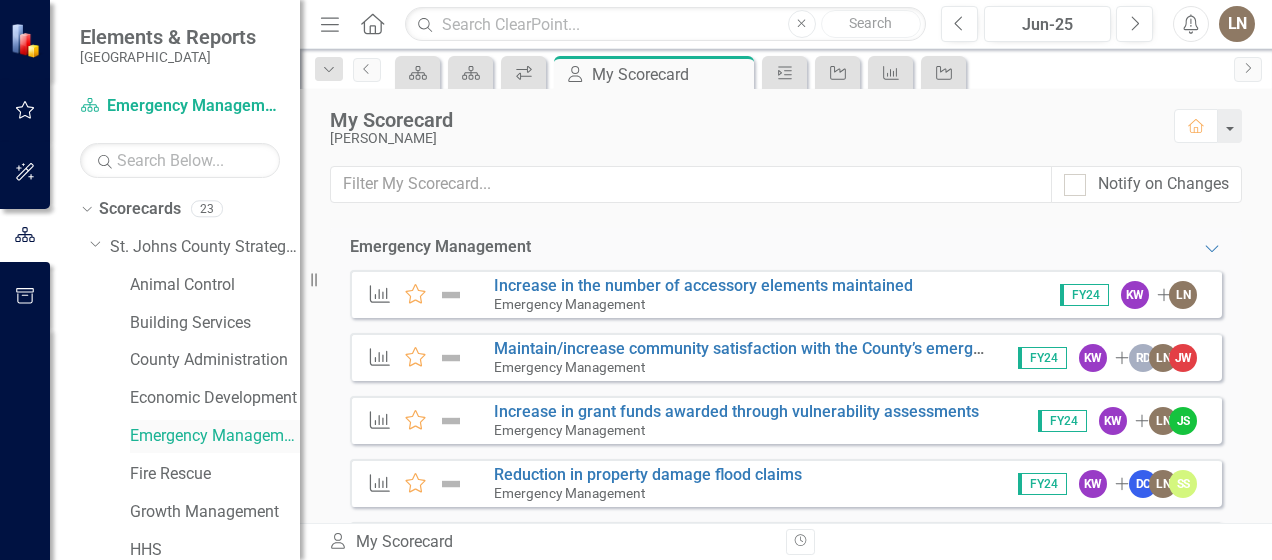 click on "Emergency Management" at bounding box center [215, 436] 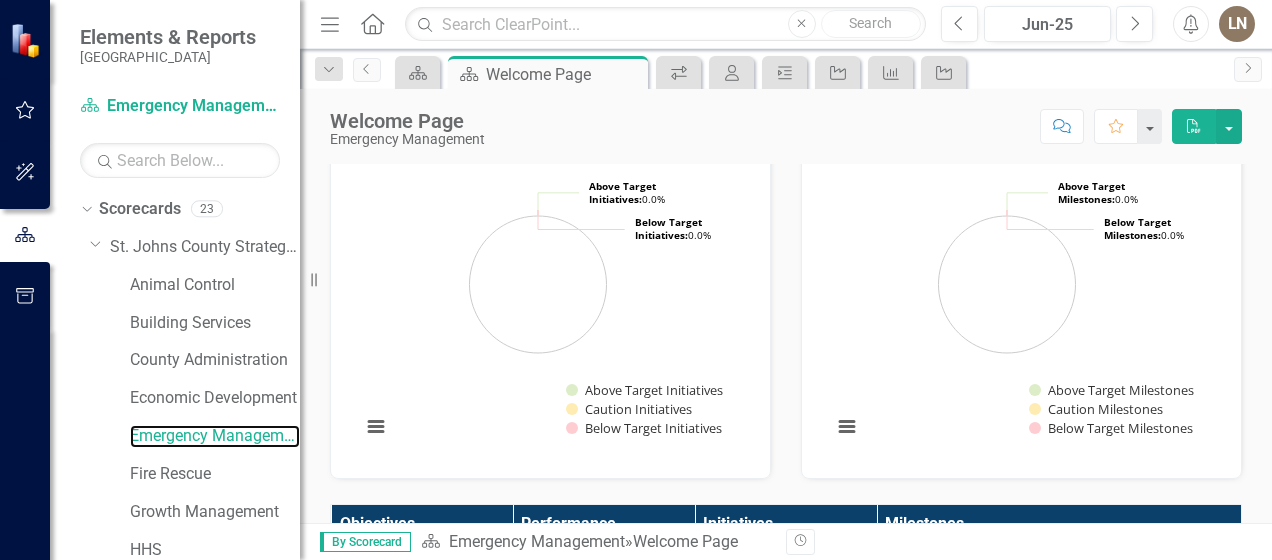 scroll, scrollTop: 200, scrollLeft: 0, axis: vertical 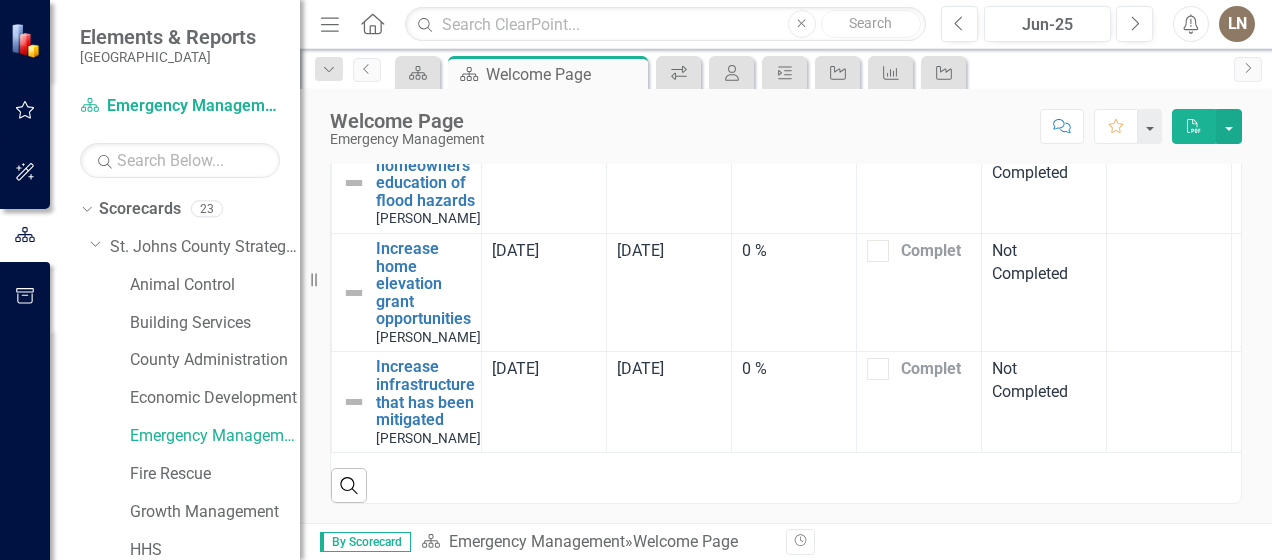 click on "Score: N/A Jun-25 Completed  Comment Favorite PDF" at bounding box center [868, 126] 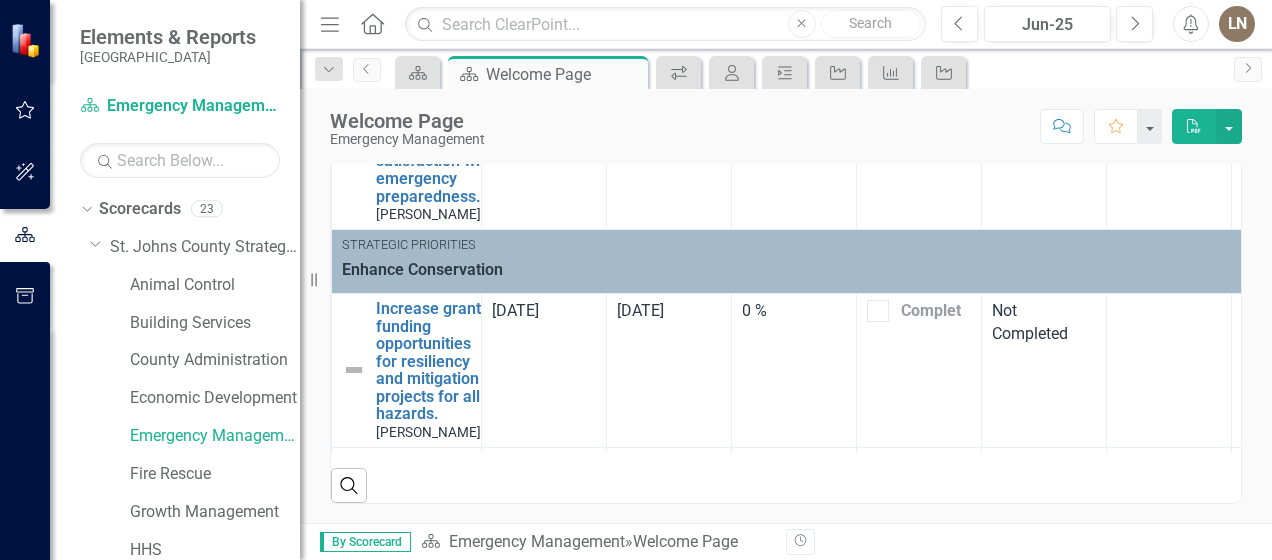 scroll, scrollTop: 0, scrollLeft: 0, axis: both 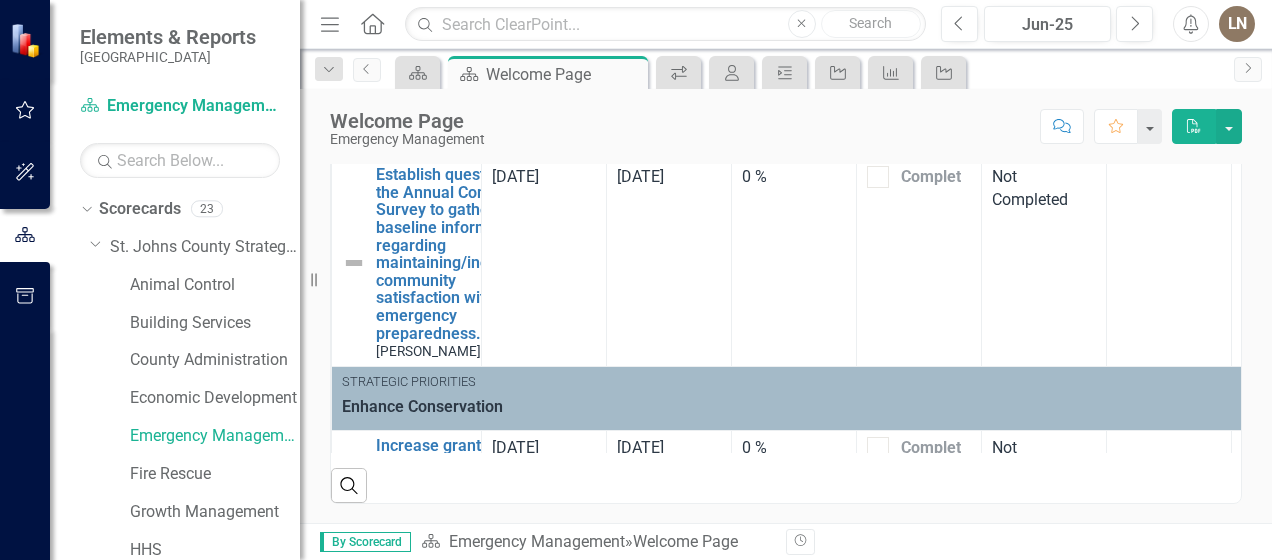 click on "Score: N/A Jun-25 Completed  Comment Favorite PDF" at bounding box center [868, 126] 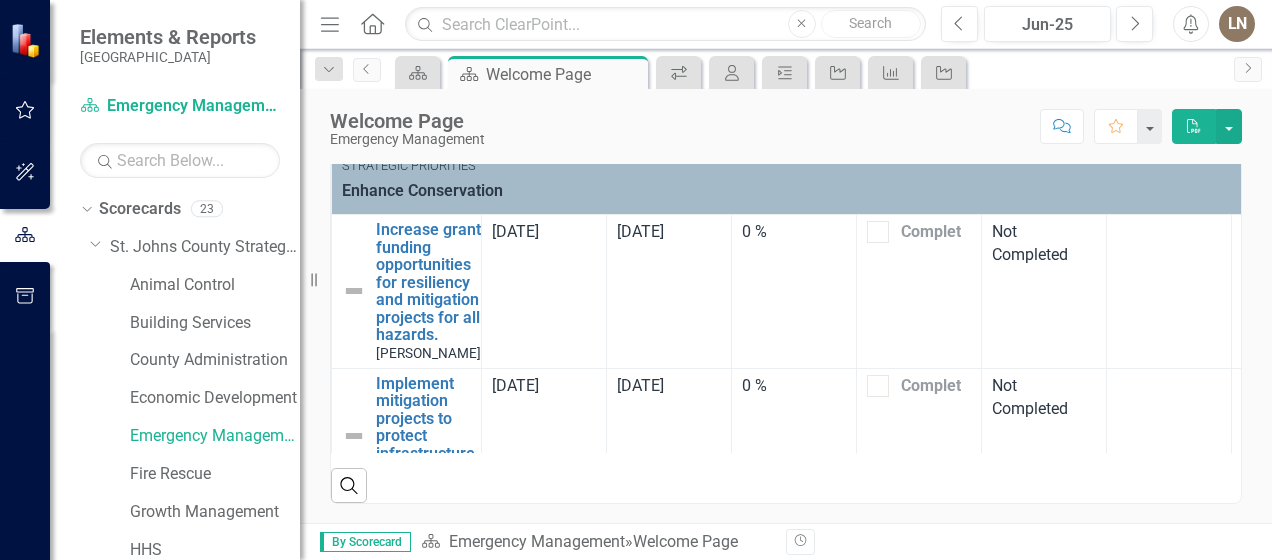 scroll, scrollTop: 200, scrollLeft: 0, axis: vertical 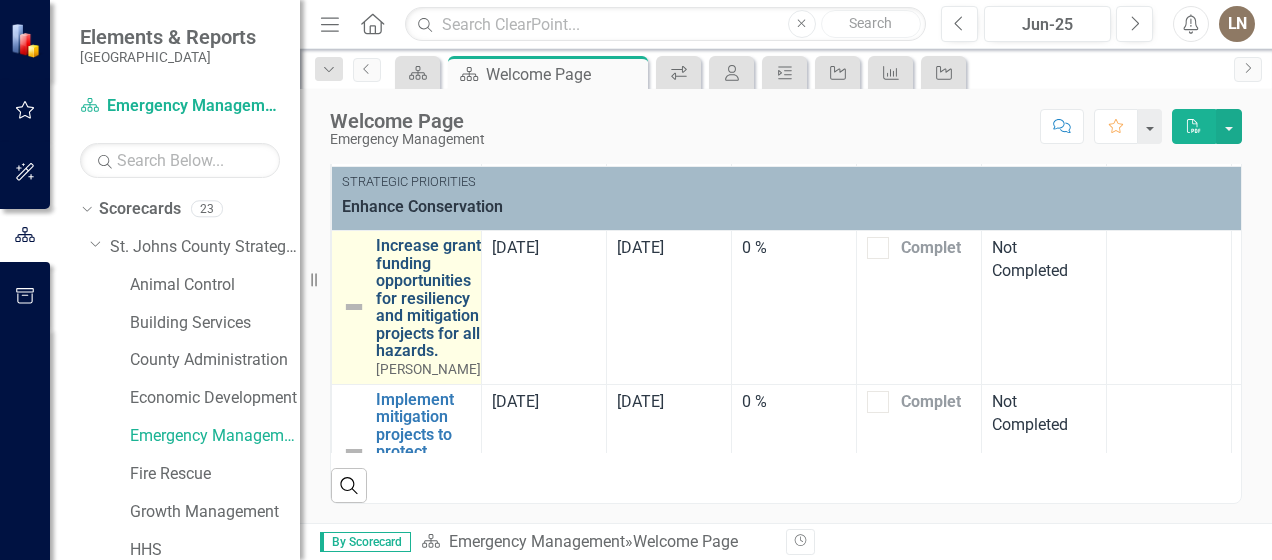 click on "Increase grant funding opportunities for resiliency and mitigation projects for all hazards." at bounding box center [428, 298] 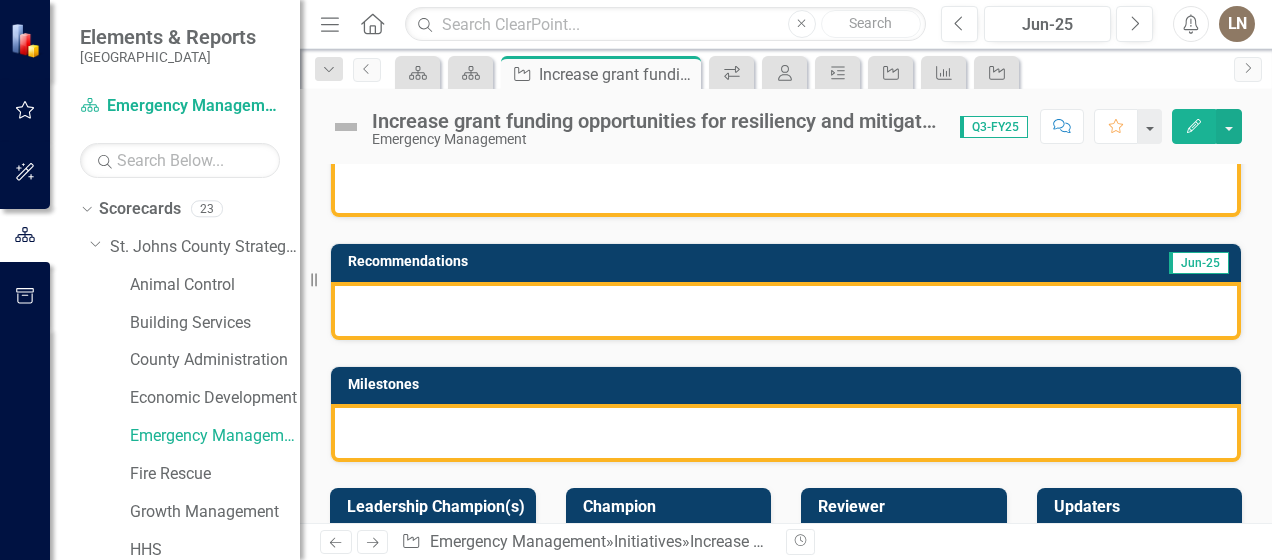 scroll, scrollTop: 100, scrollLeft: 0, axis: vertical 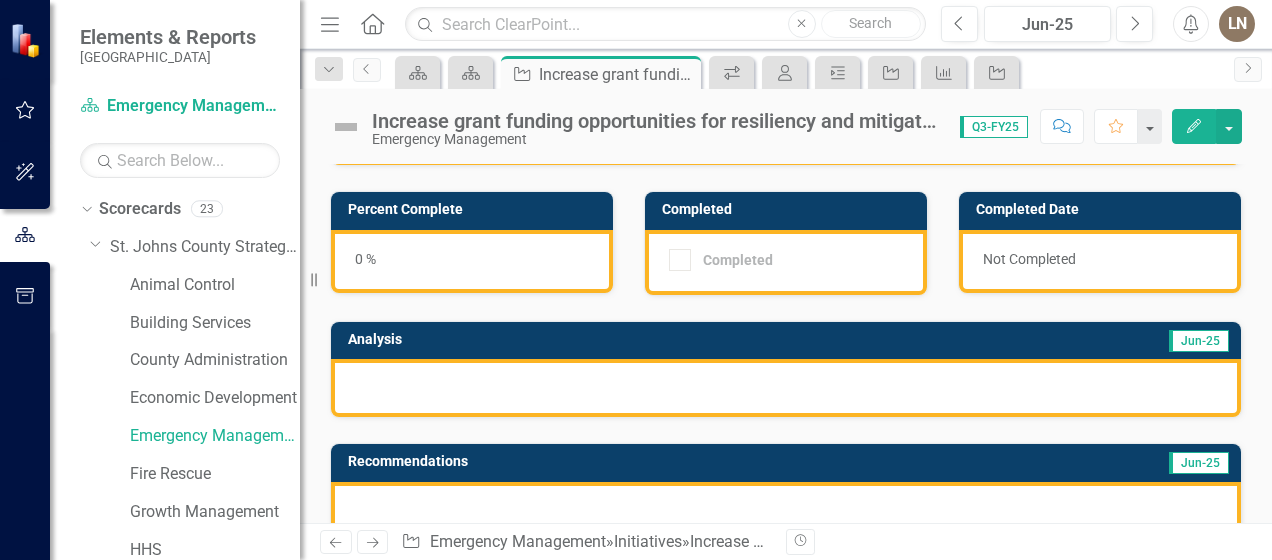 click at bounding box center (786, 388) 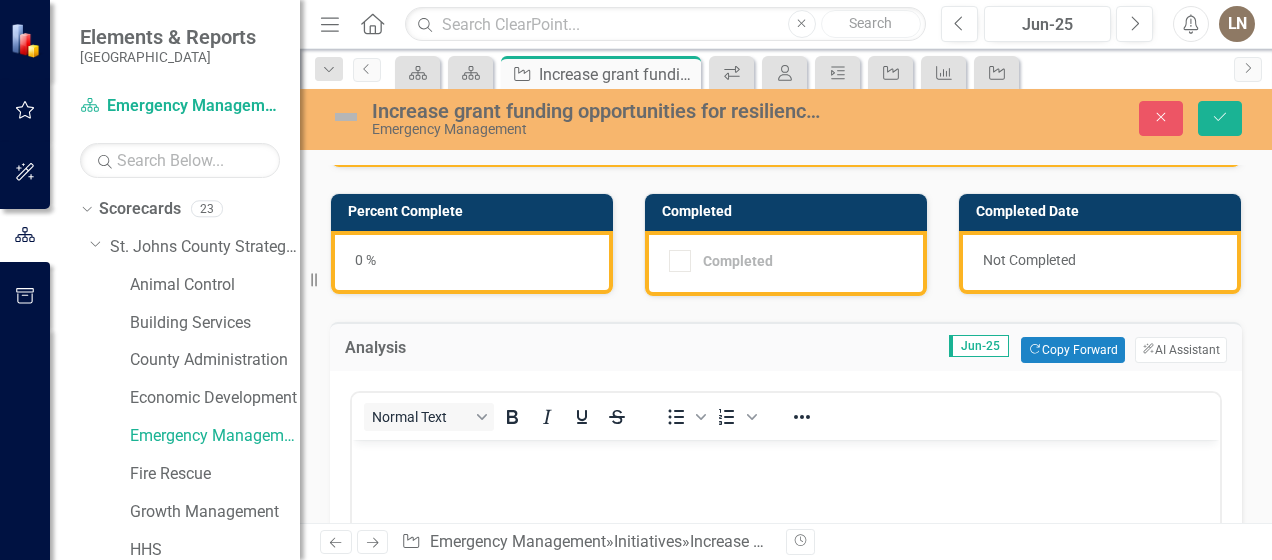 scroll, scrollTop: 0, scrollLeft: 0, axis: both 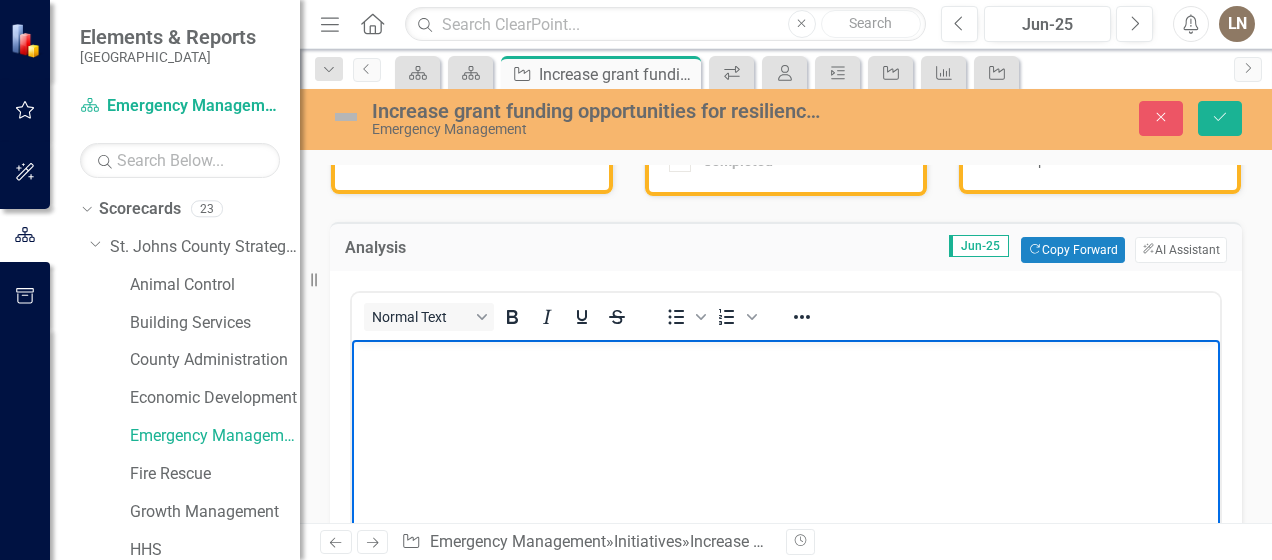drag, startPoint x: 395, startPoint y: 389, endPoint x: 612, endPoint y: 393, distance: 217.03687 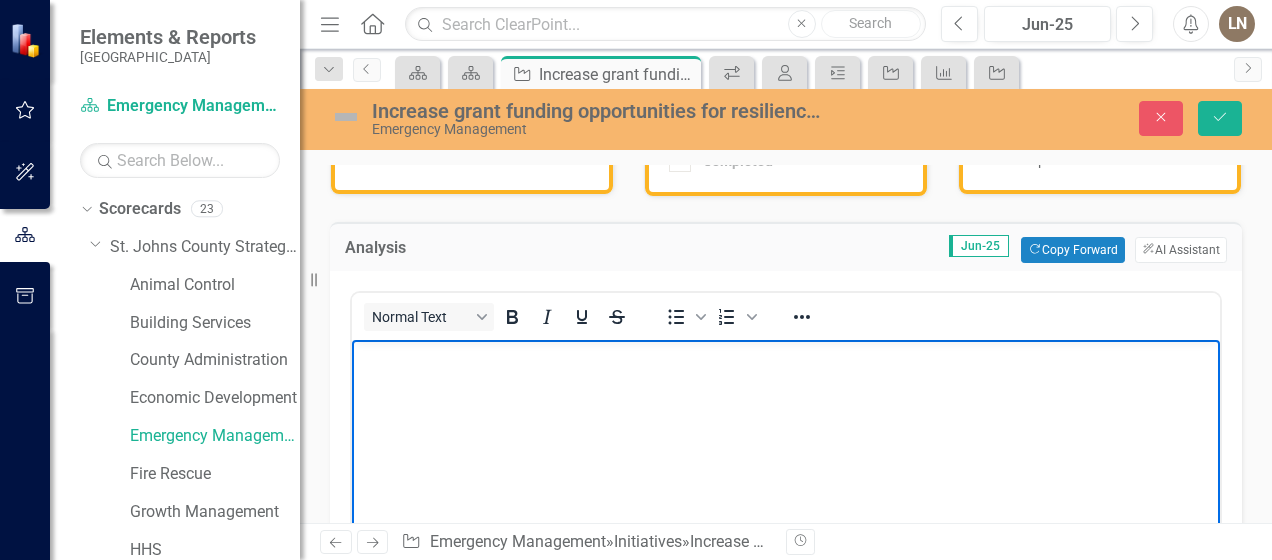 click at bounding box center (786, 490) 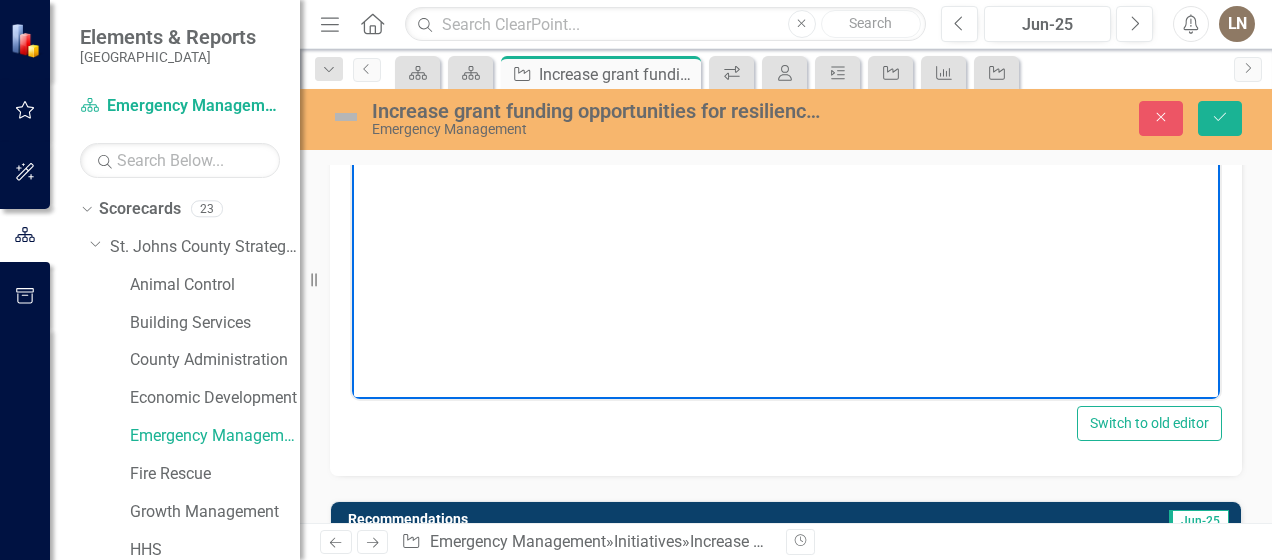 scroll, scrollTop: 500, scrollLeft: 0, axis: vertical 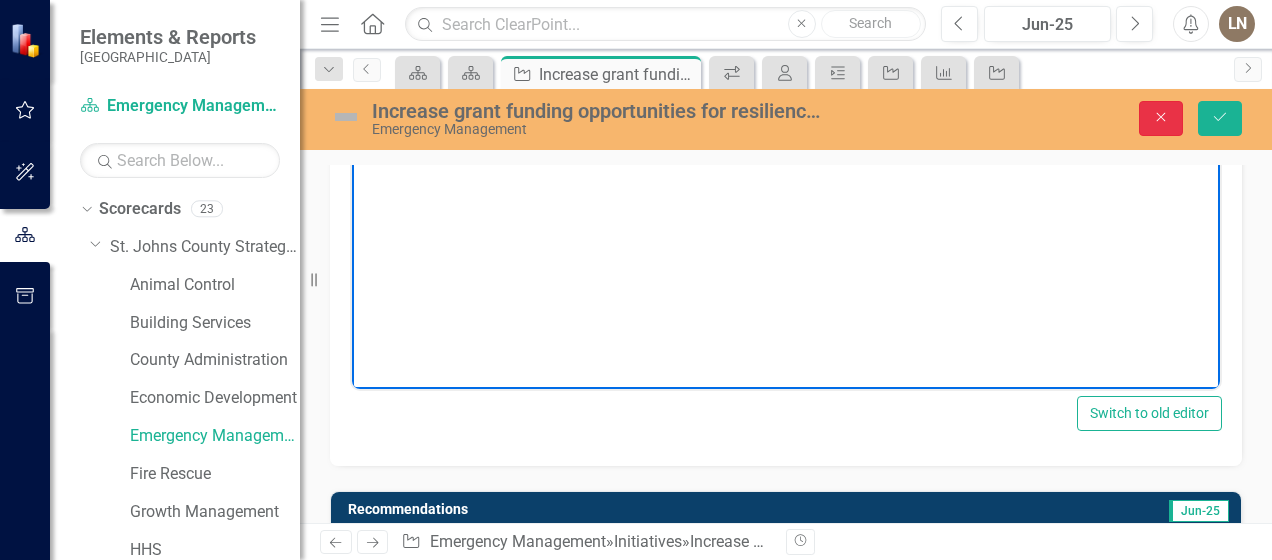 click on "Close" 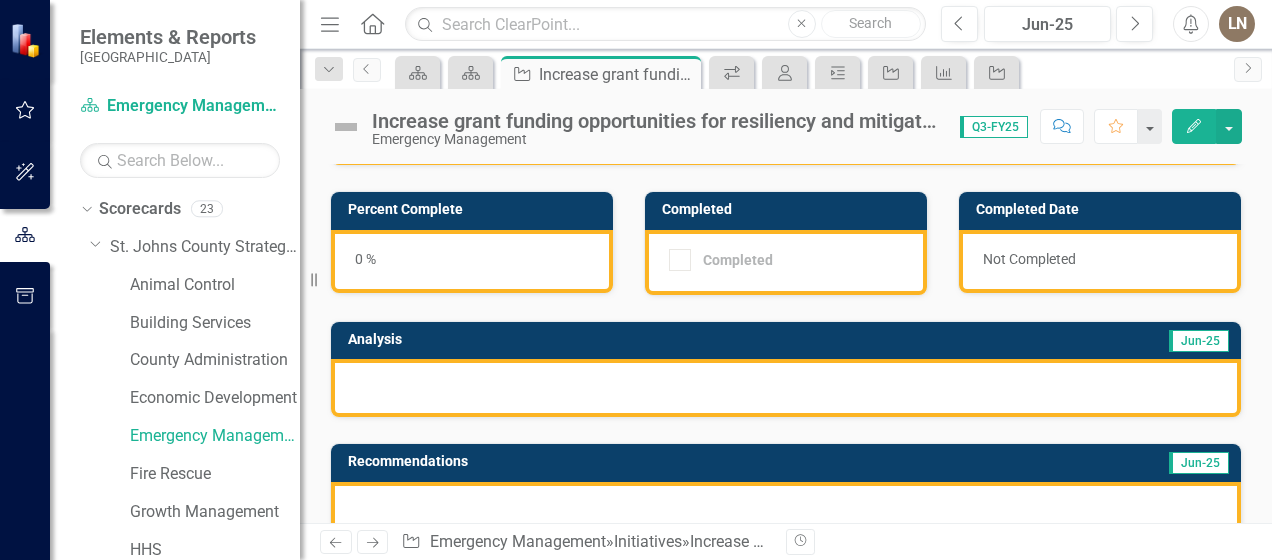 scroll, scrollTop: 0, scrollLeft: 0, axis: both 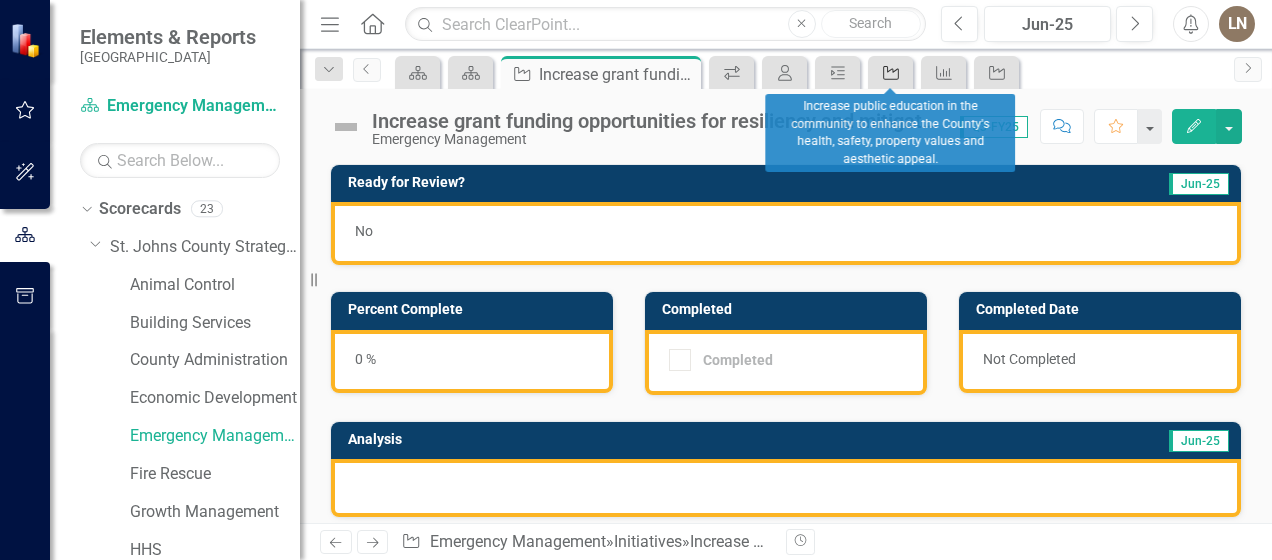 click 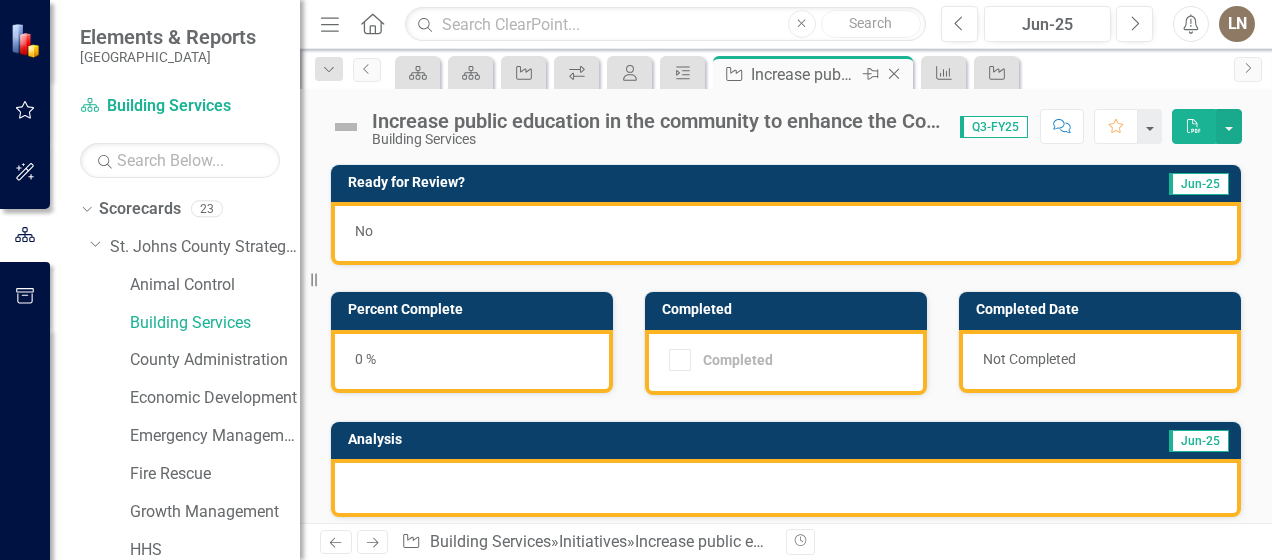 click on "Increase public education in the community to enhance the County's health, safety, property values and aesthetic appeal." at bounding box center (804, 74) 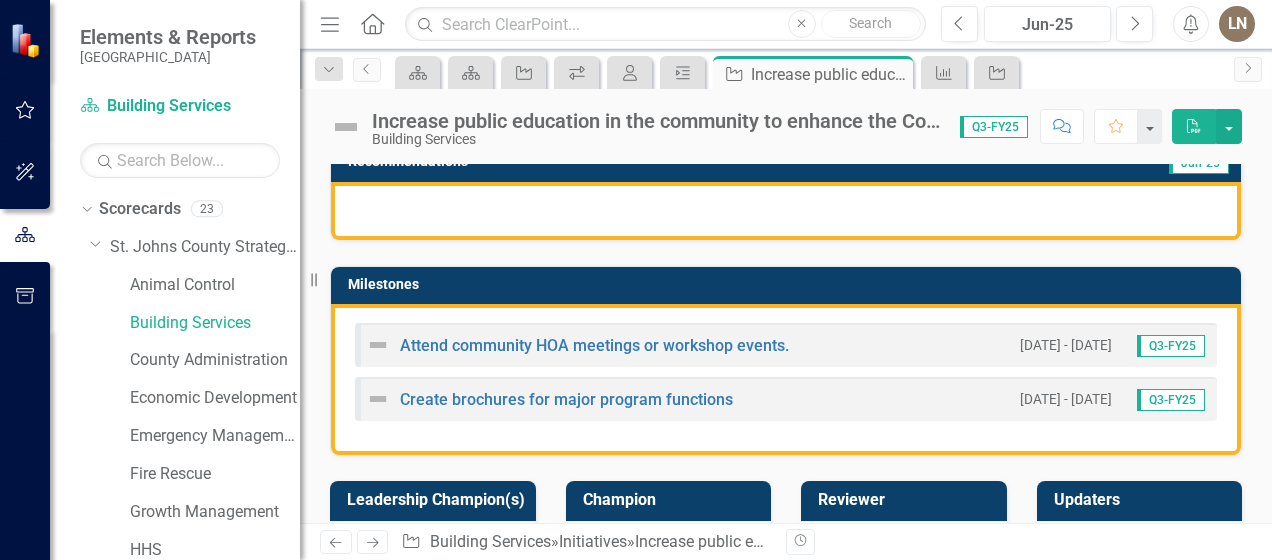 scroll, scrollTop: 0, scrollLeft: 0, axis: both 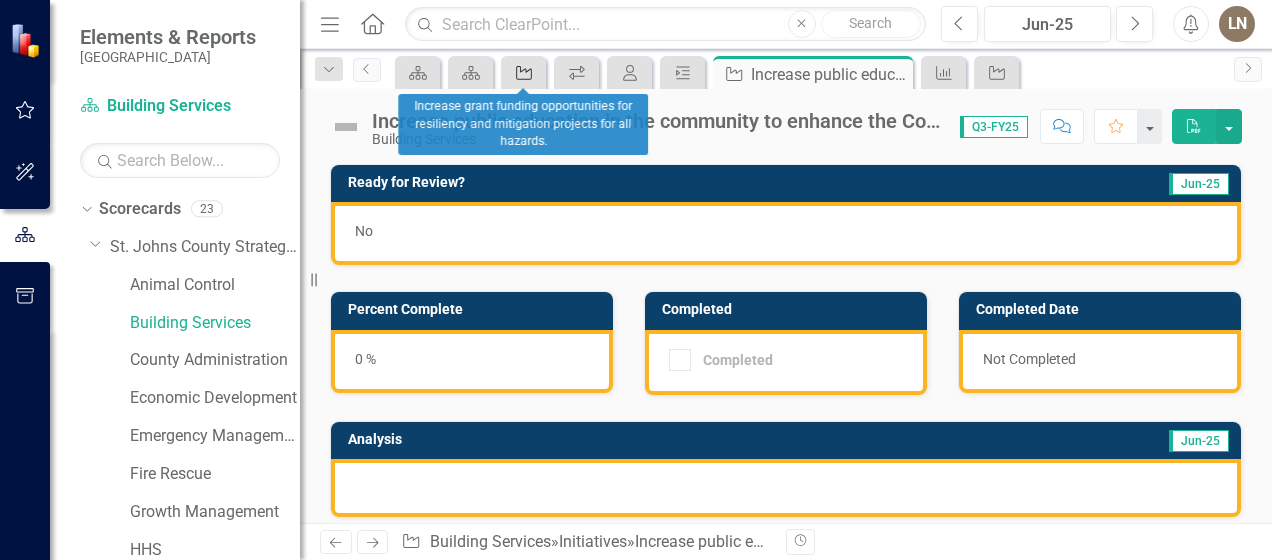 click on "Initiative" 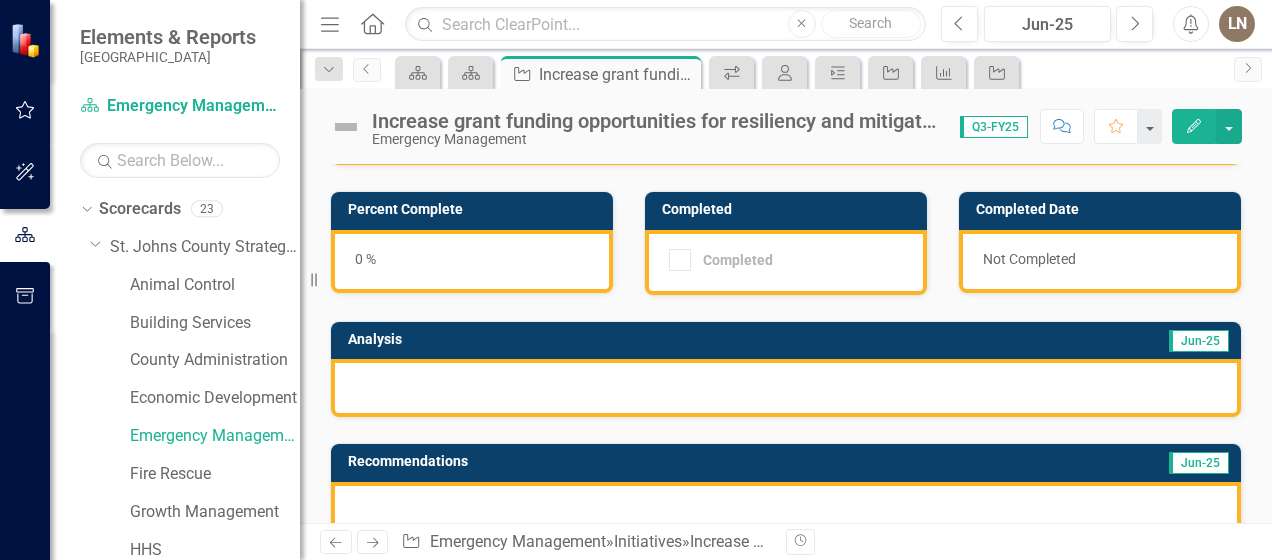 scroll, scrollTop: 0, scrollLeft: 0, axis: both 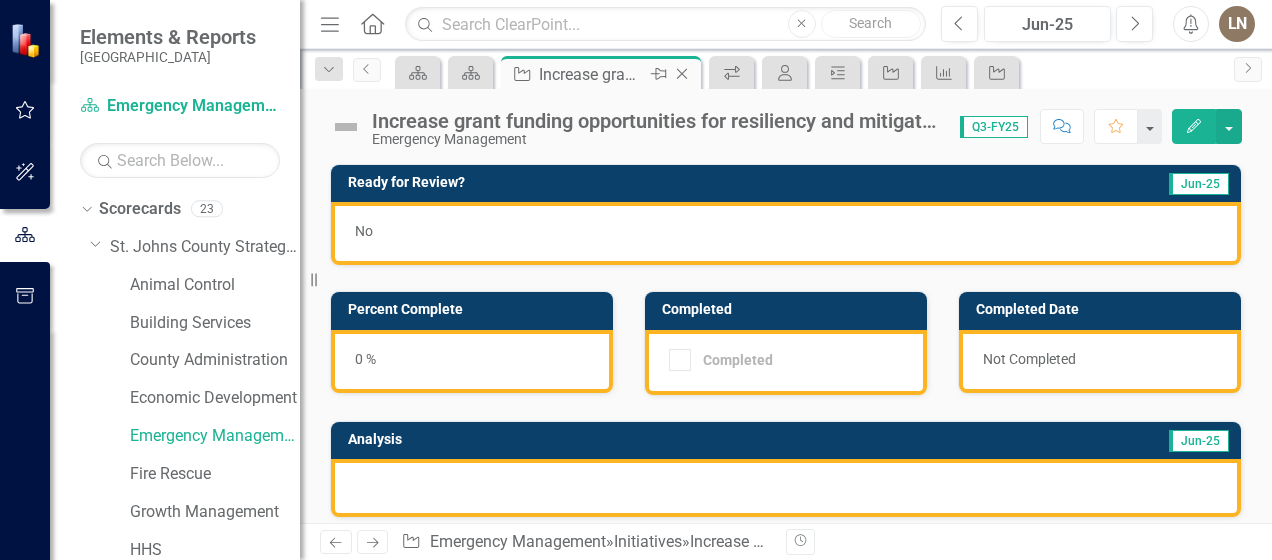 click on "Close" 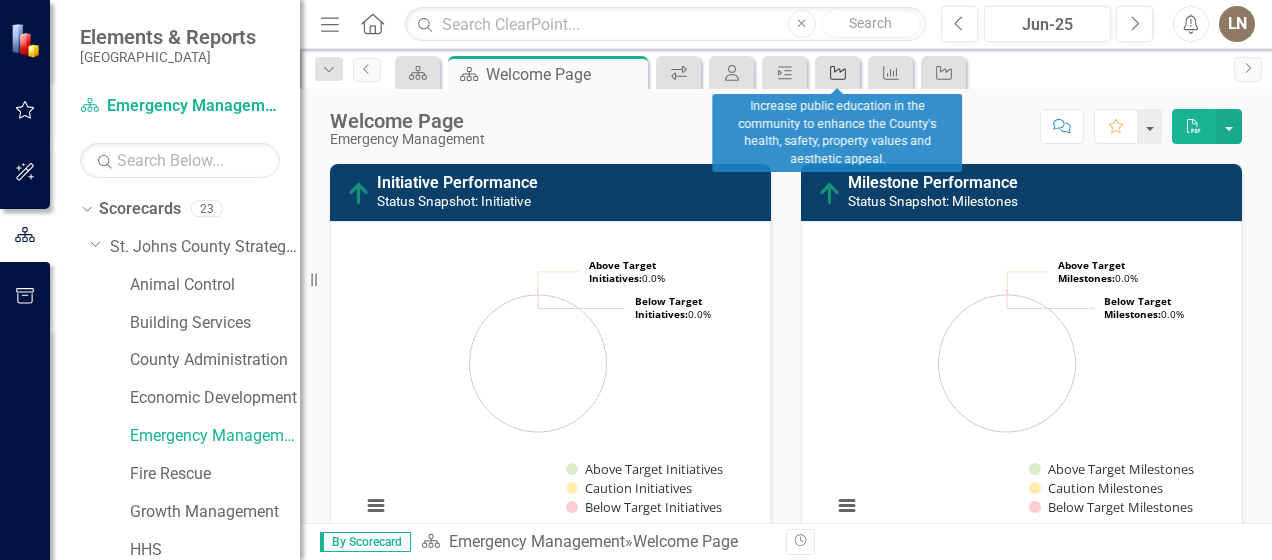 click on "Initiative" 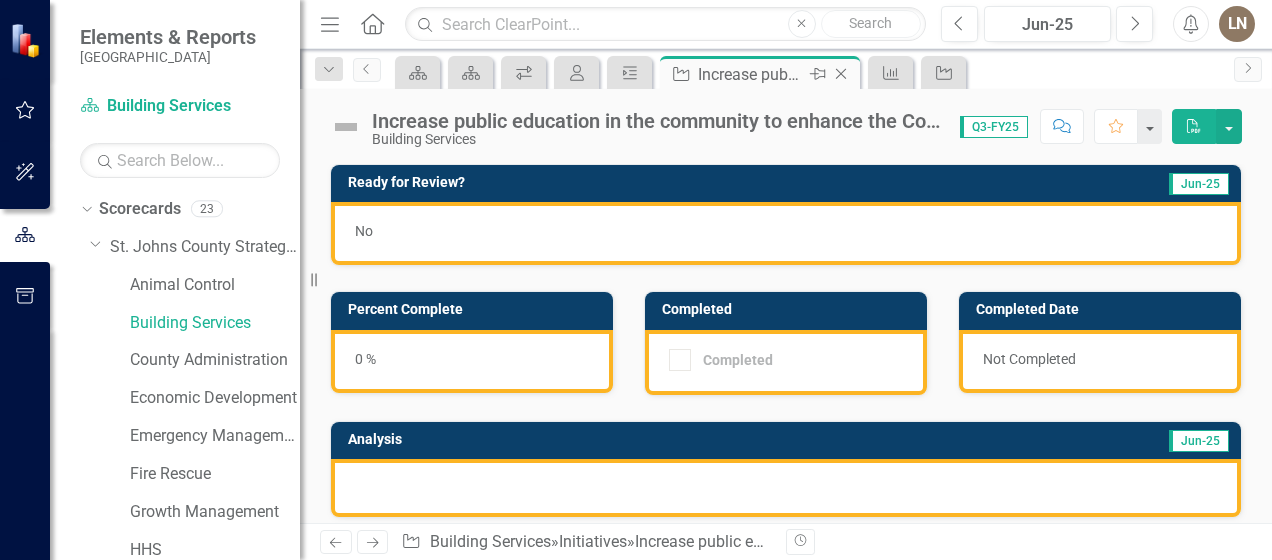 click on "Close" 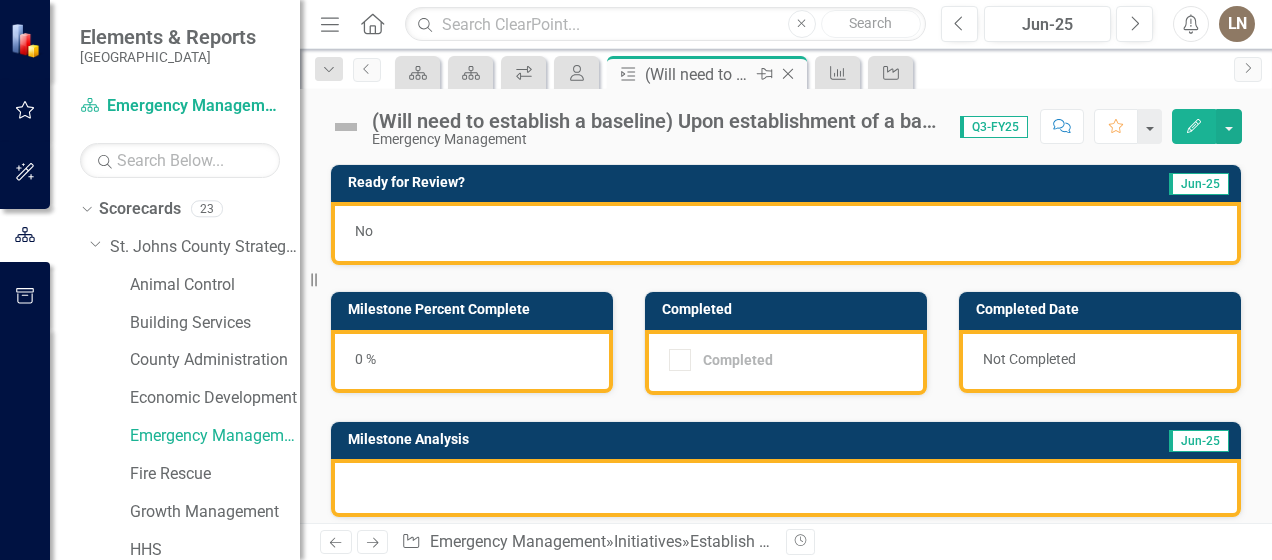 click 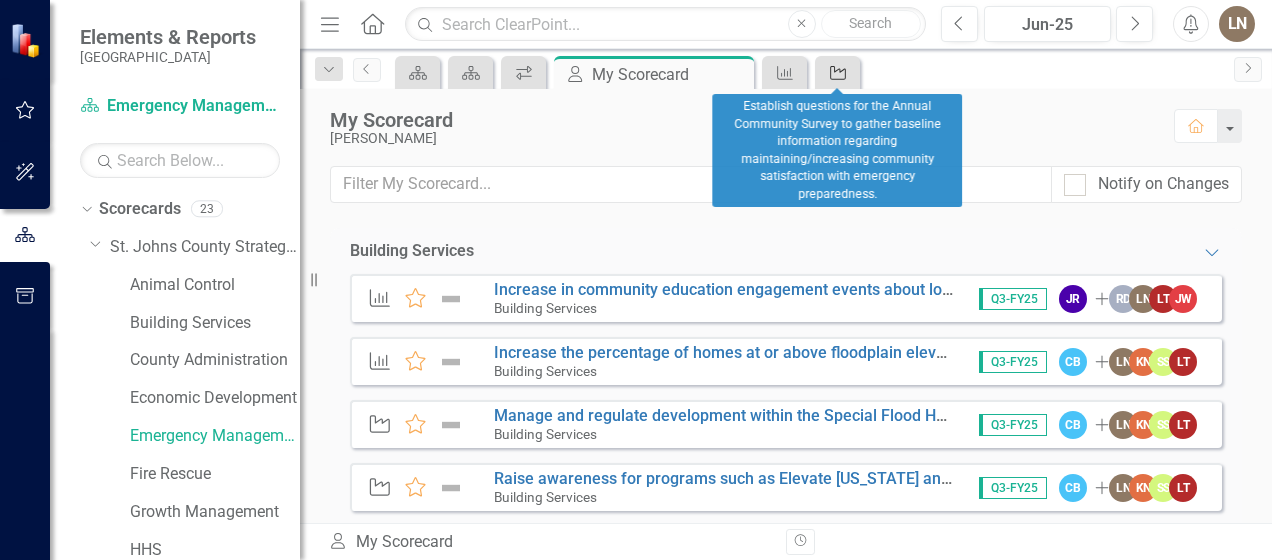 click 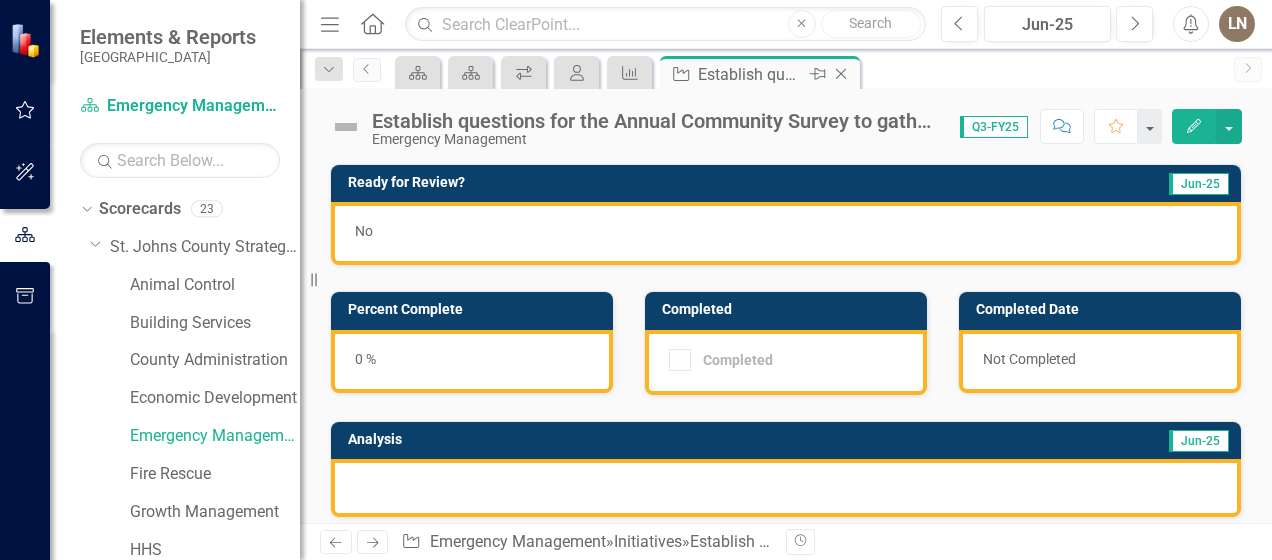 click on "Close" 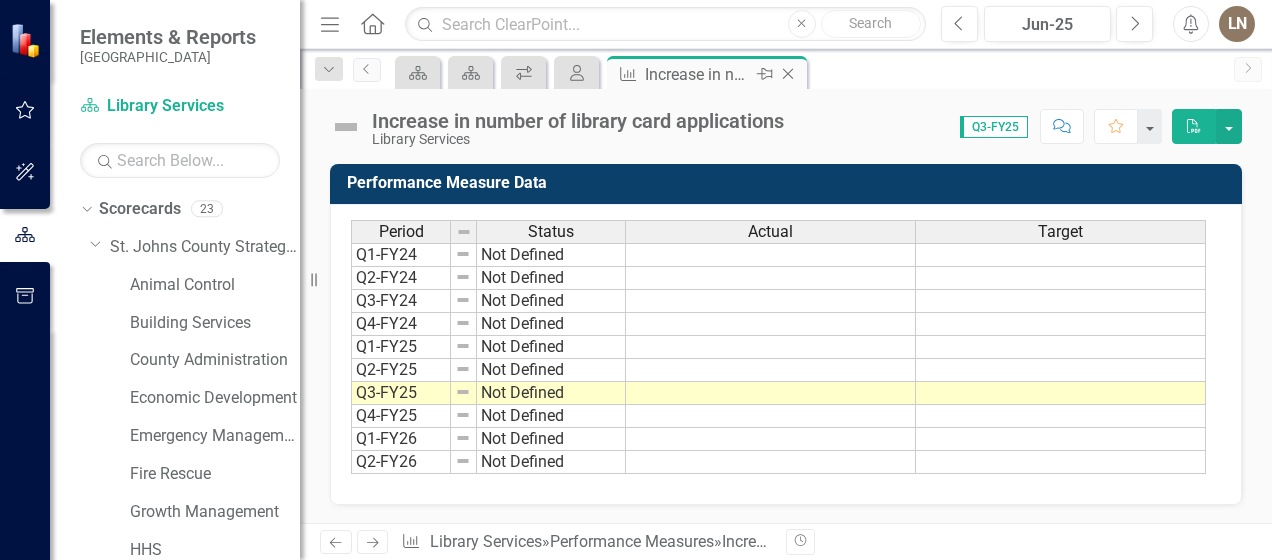 click 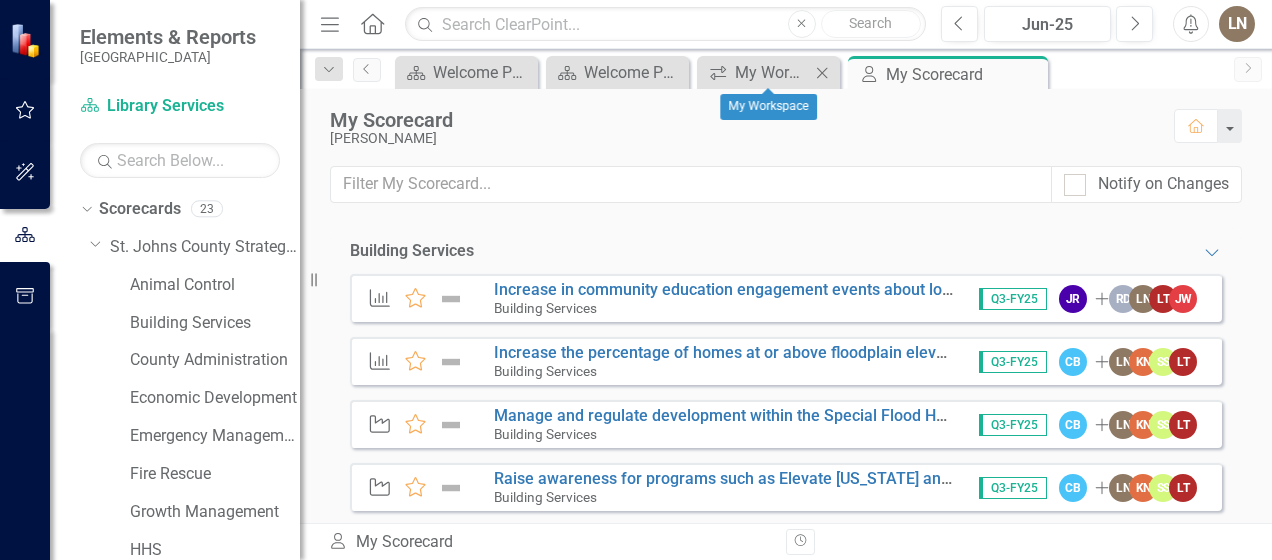 click on "Close" 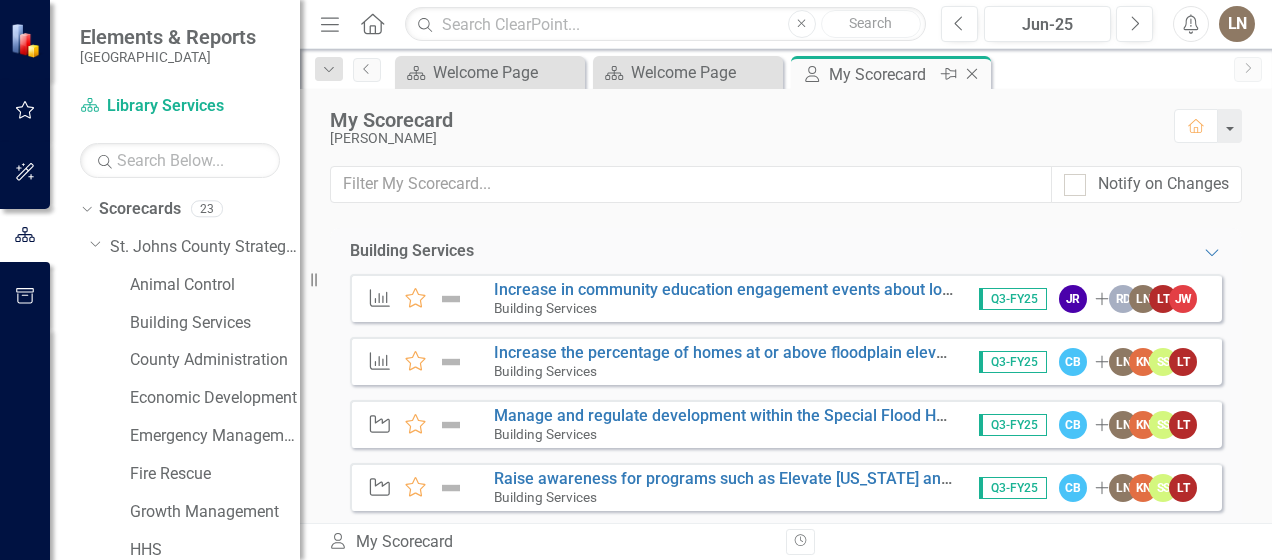 click on "Close" 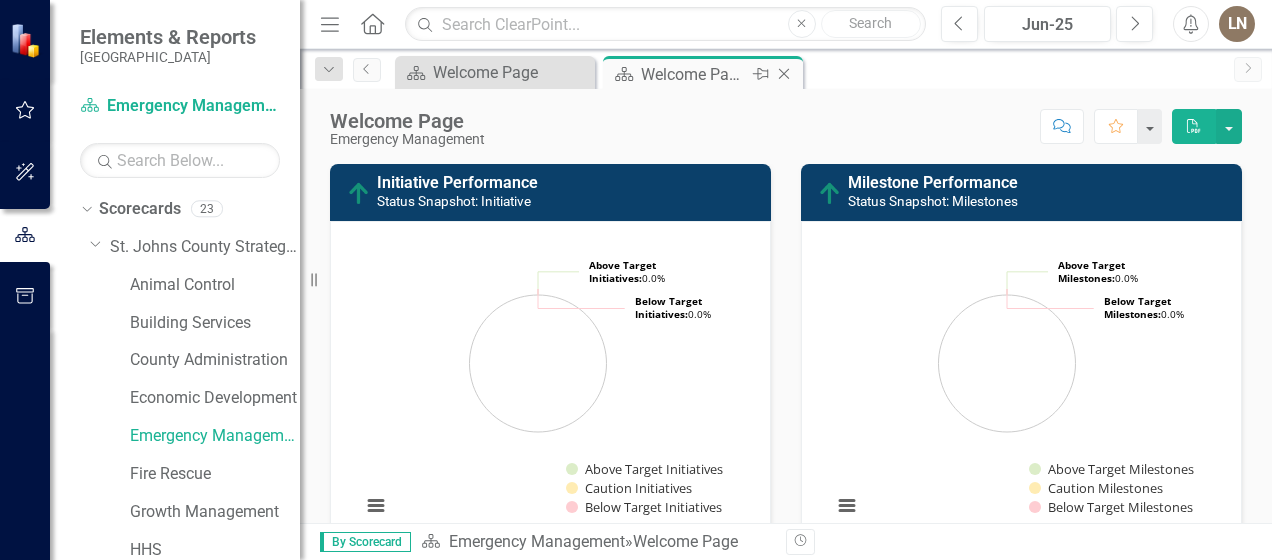 click on "Close" 